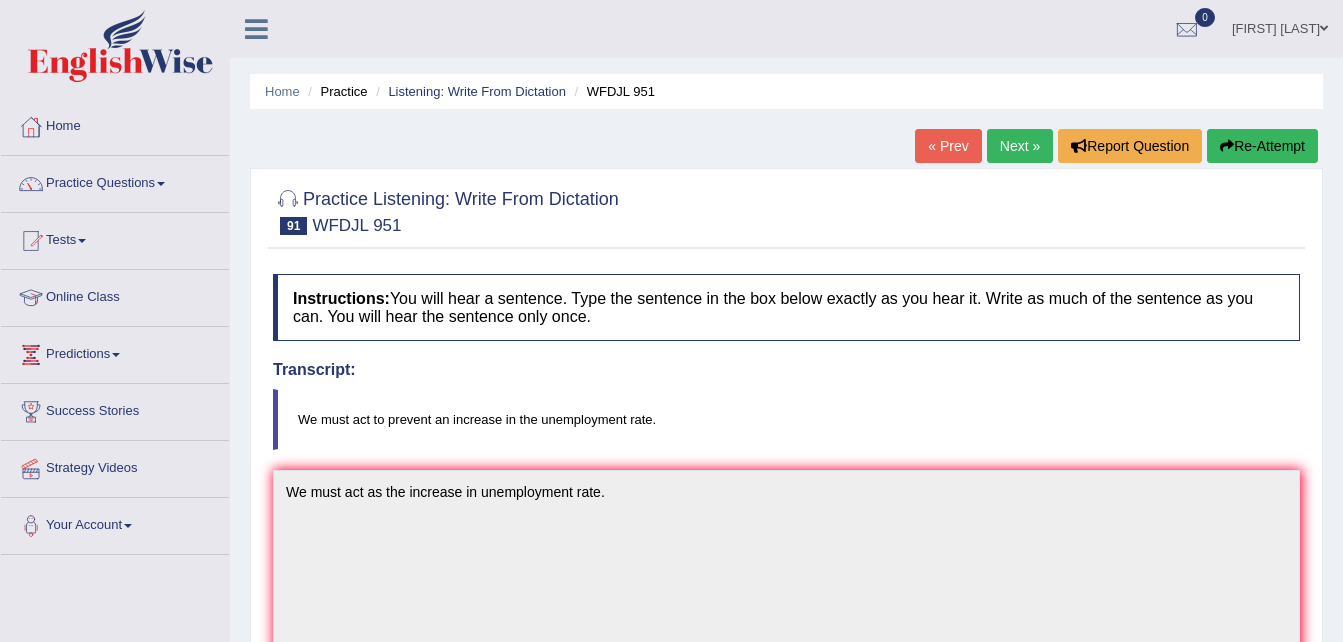 scroll, scrollTop: 200, scrollLeft: 0, axis: vertical 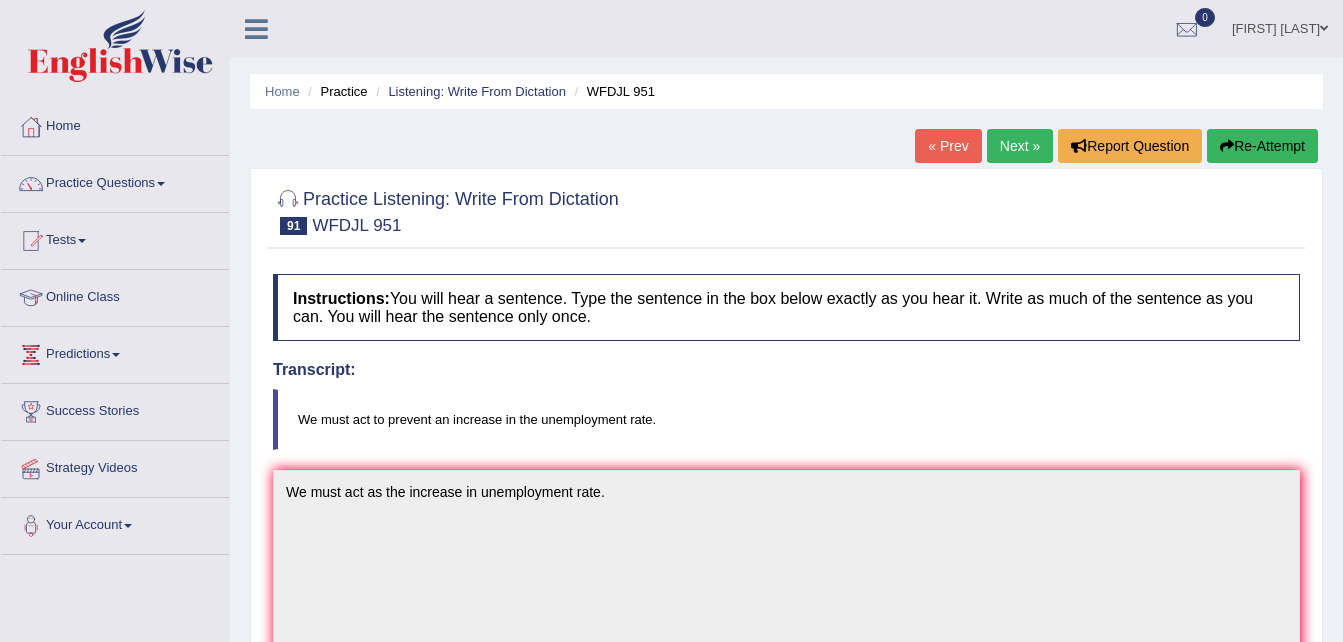 click on "Practice Questions" at bounding box center (115, 181) 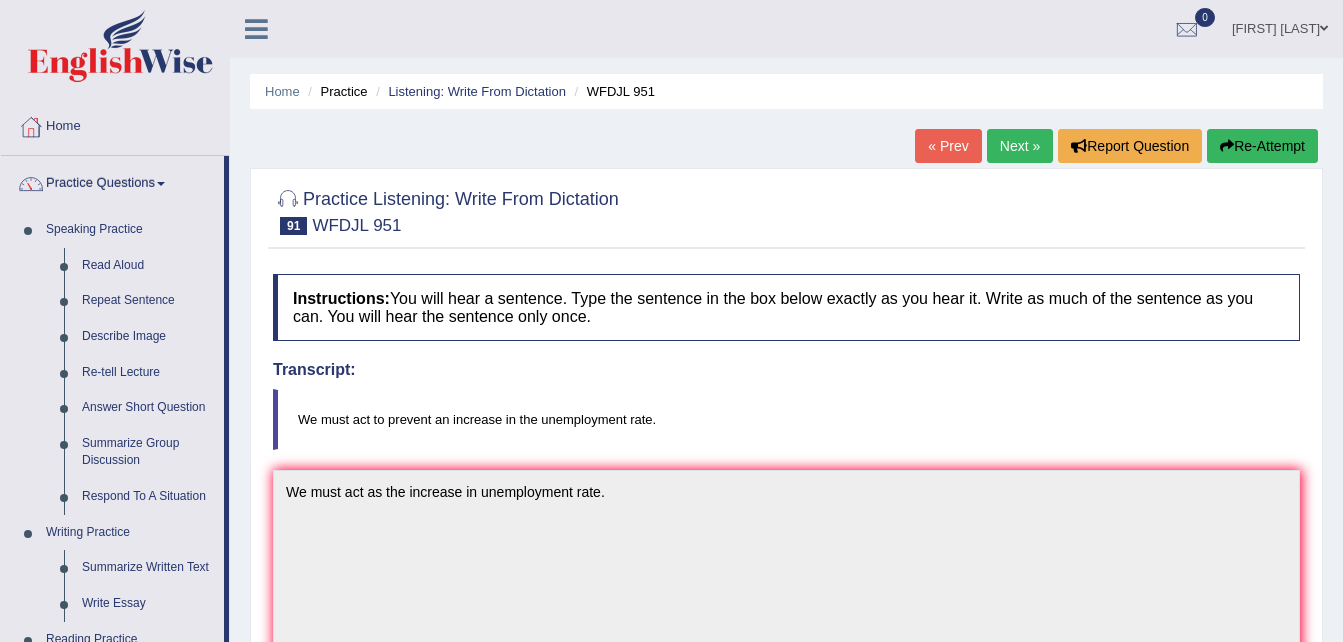 click on "Practice Questions" at bounding box center (112, 181) 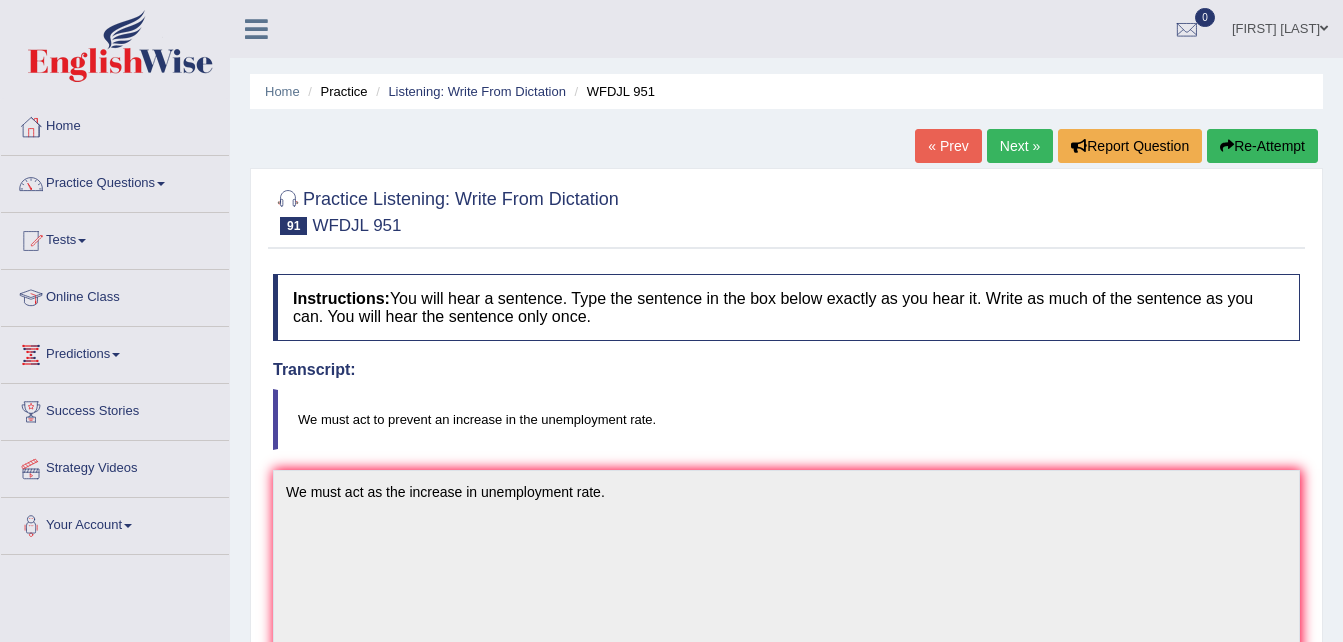 click on "Practice Questions" at bounding box center [115, 181] 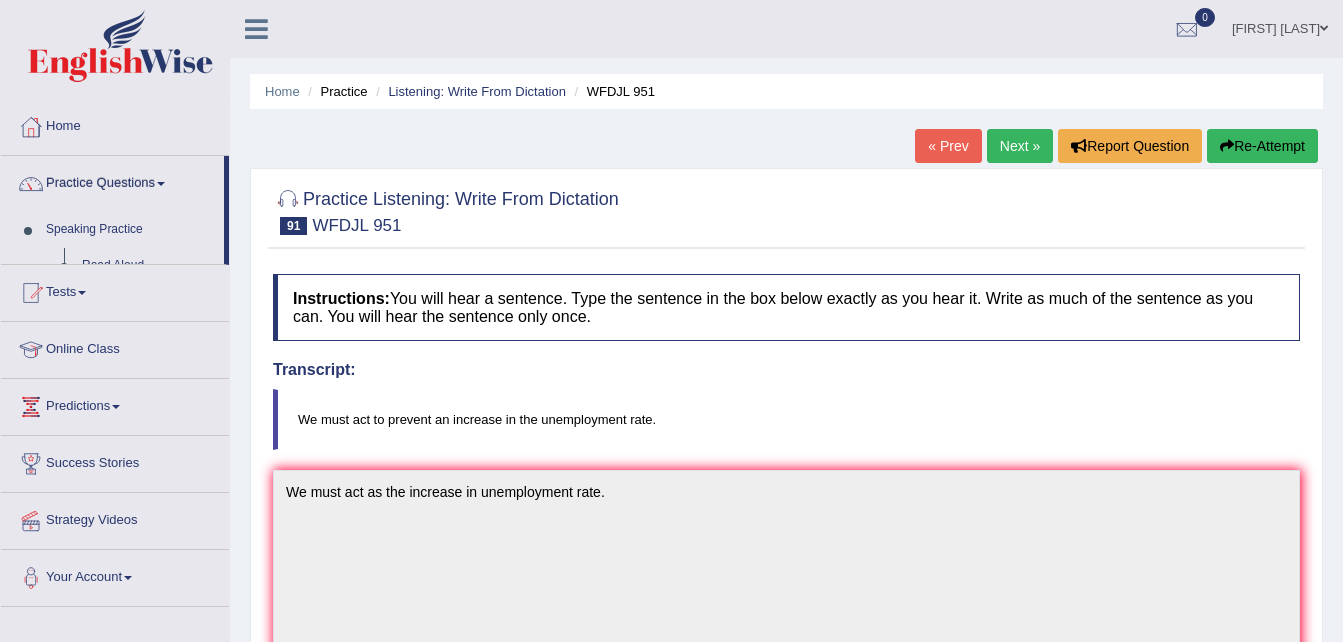 click on "Practice Questions" at bounding box center (112, 181) 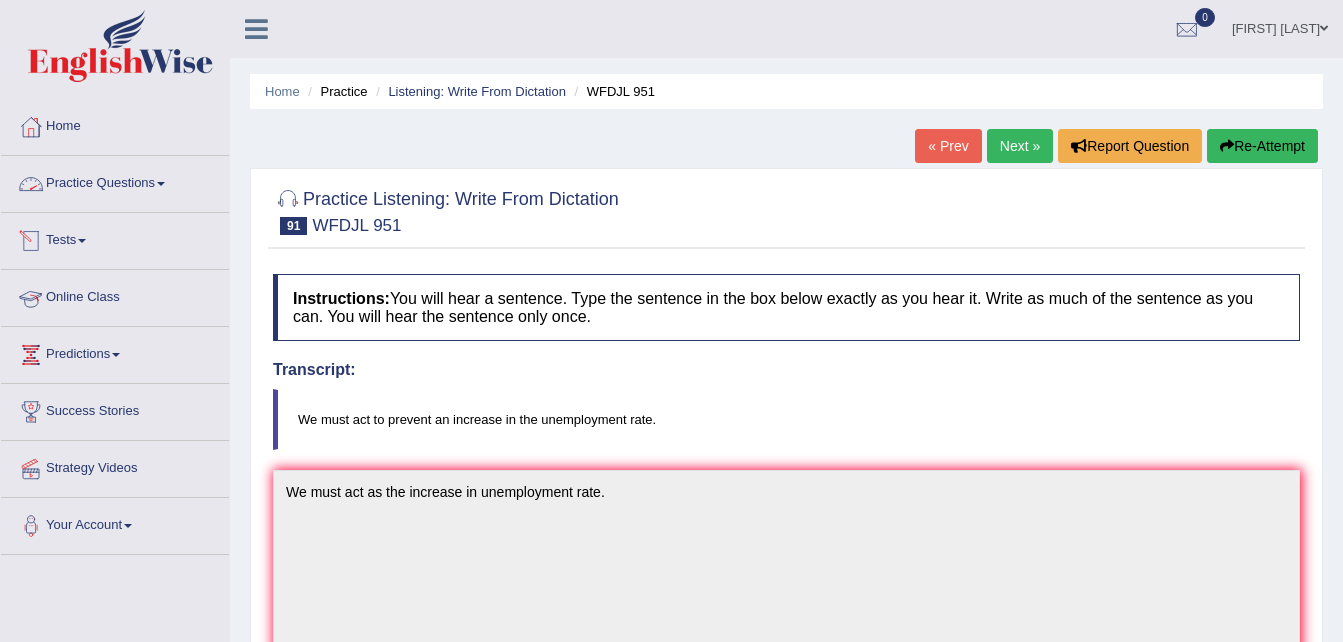 click on "Practice Questions" at bounding box center (115, 181) 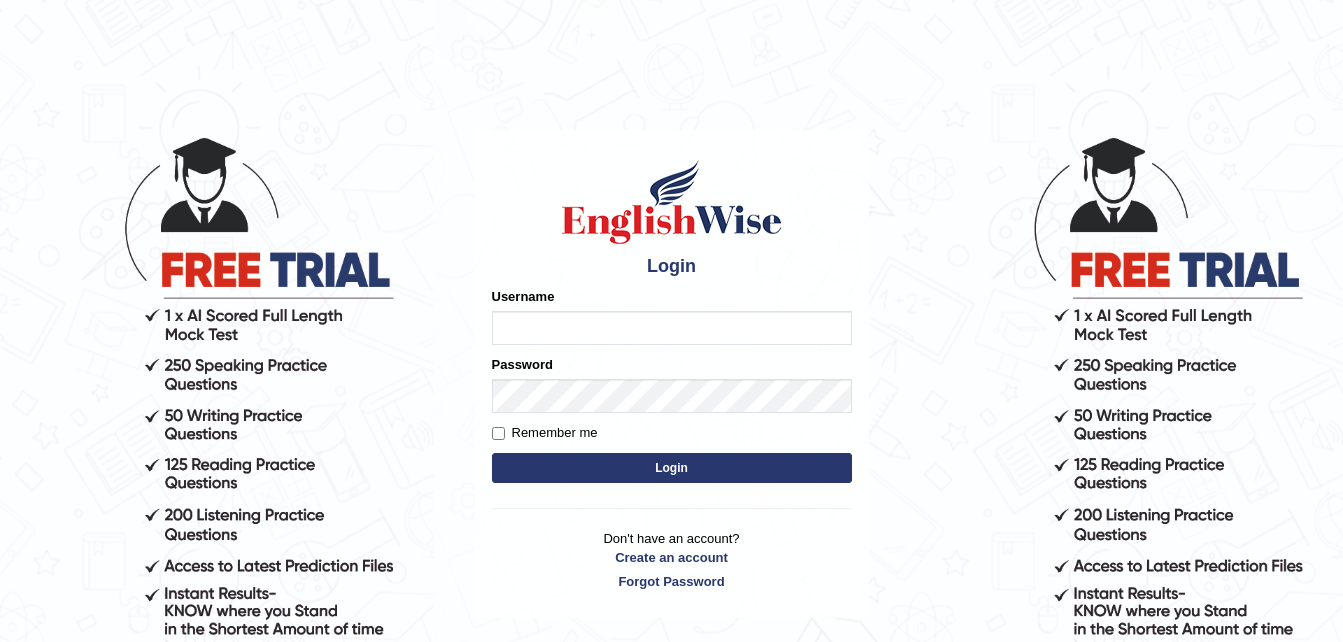 scroll, scrollTop: 0, scrollLeft: 0, axis: both 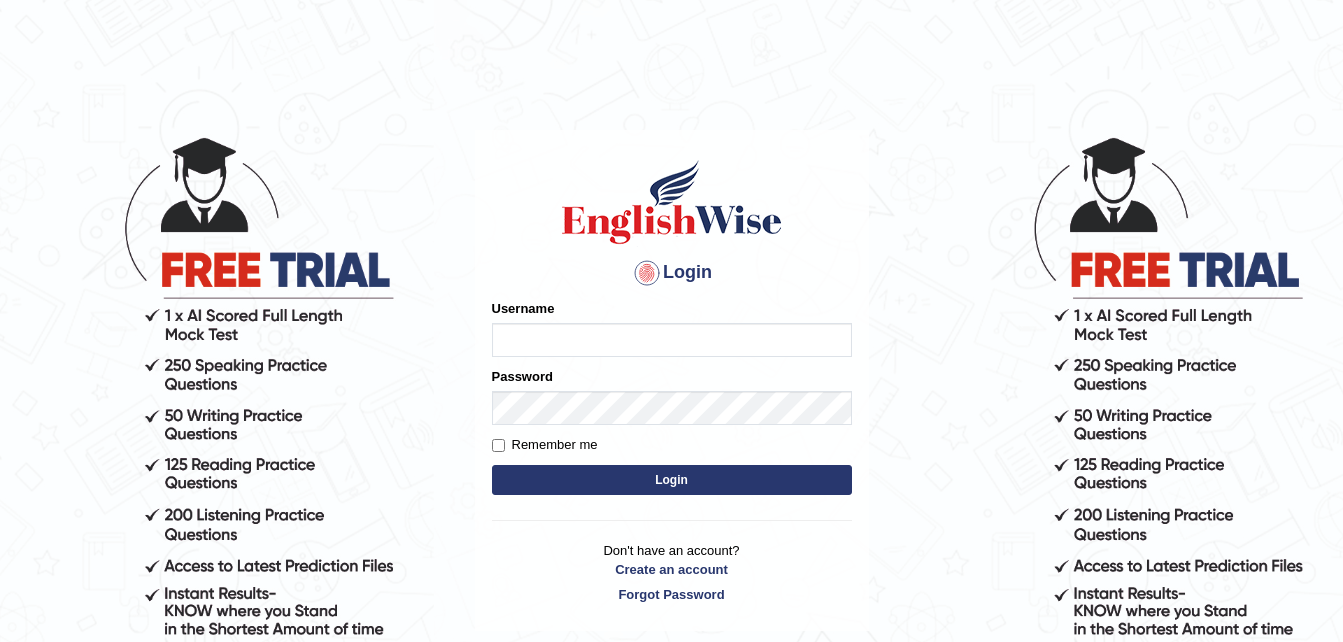 type on "sudipa_parramatta" 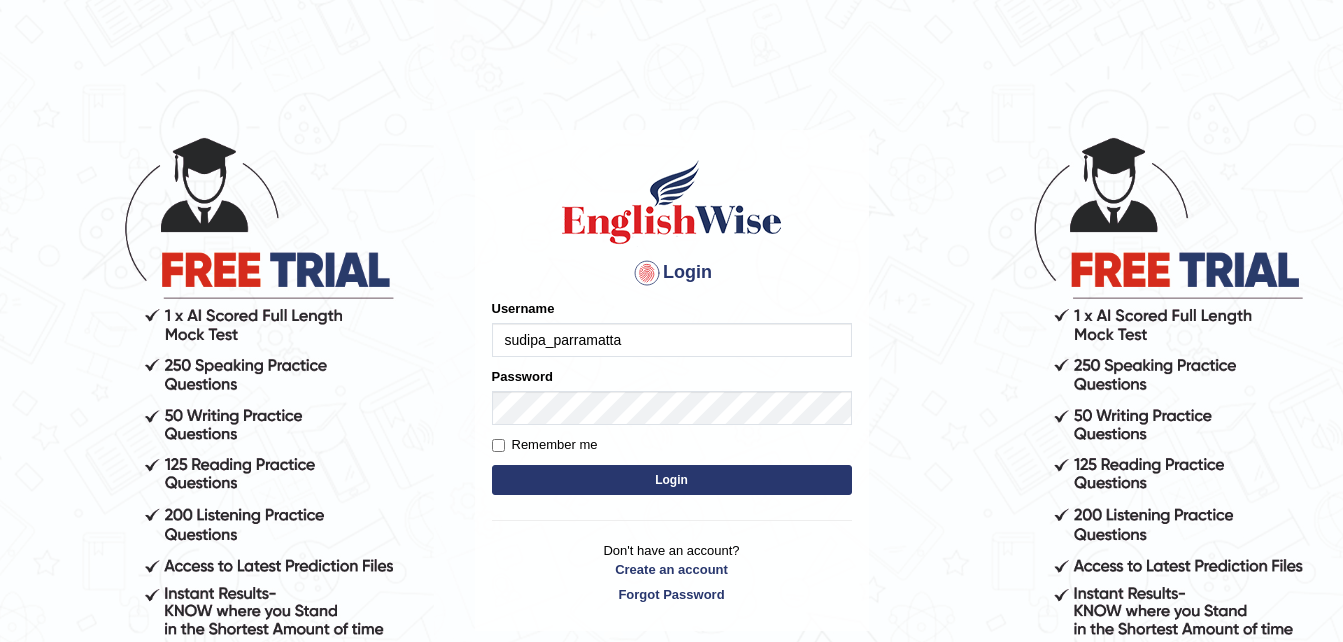 click on "Login" at bounding box center (672, 480) 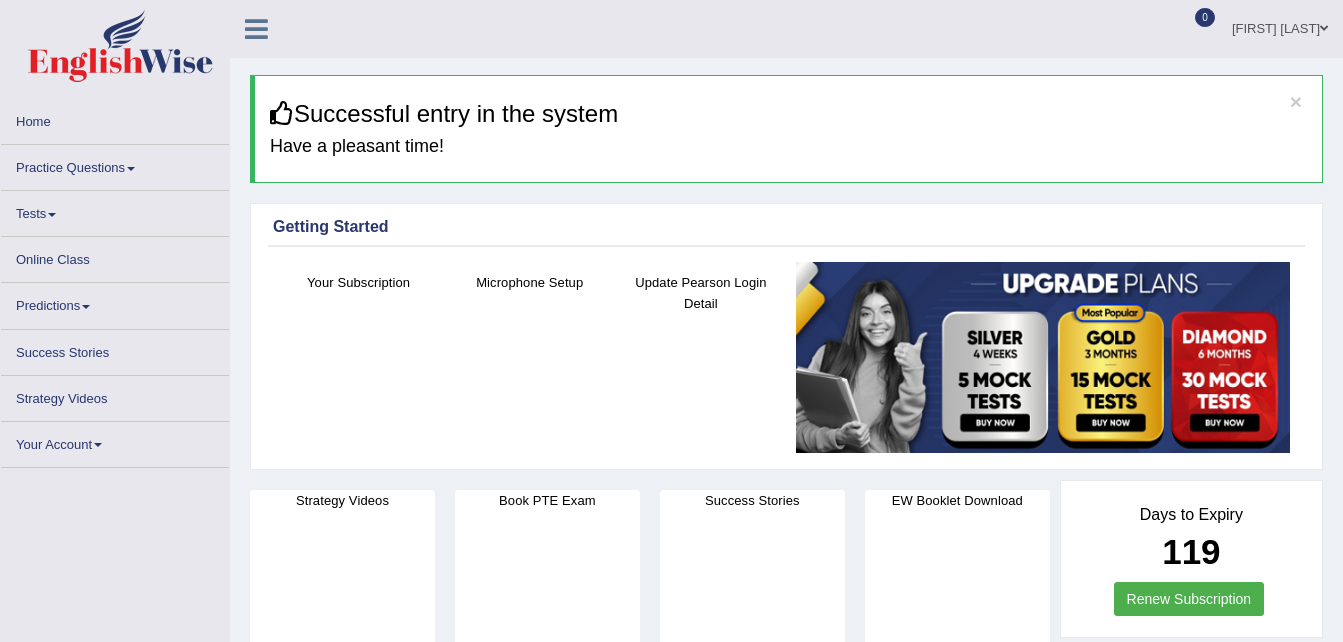 scroll, scrollTop: 0, scrollLeft: 0, axis: both 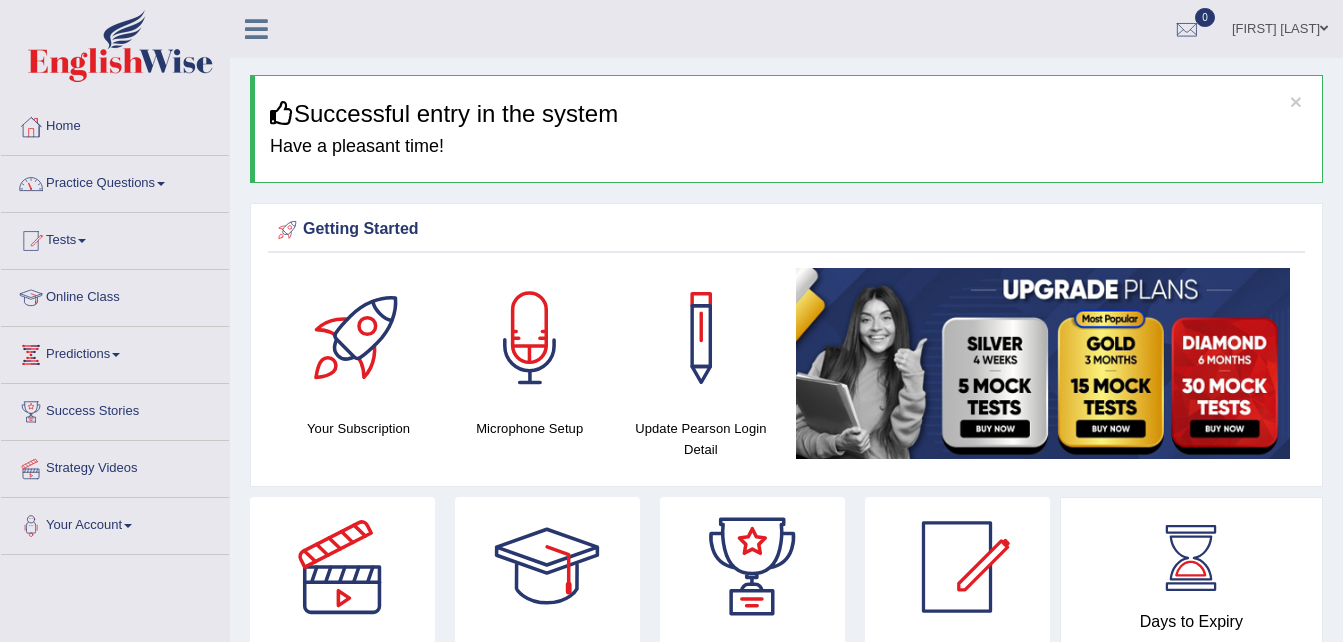 click on "Home" at bounding box center [115, 124] 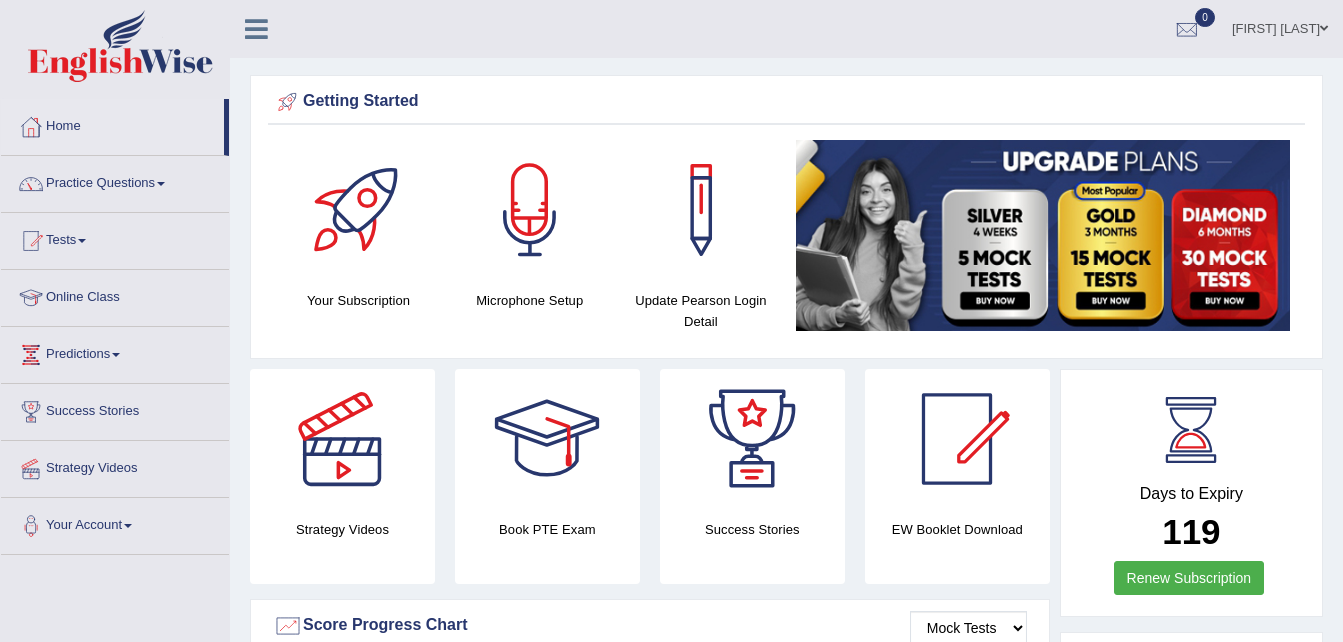 scroll, scrollTop: 0, scrollLeft: 0, axis: both 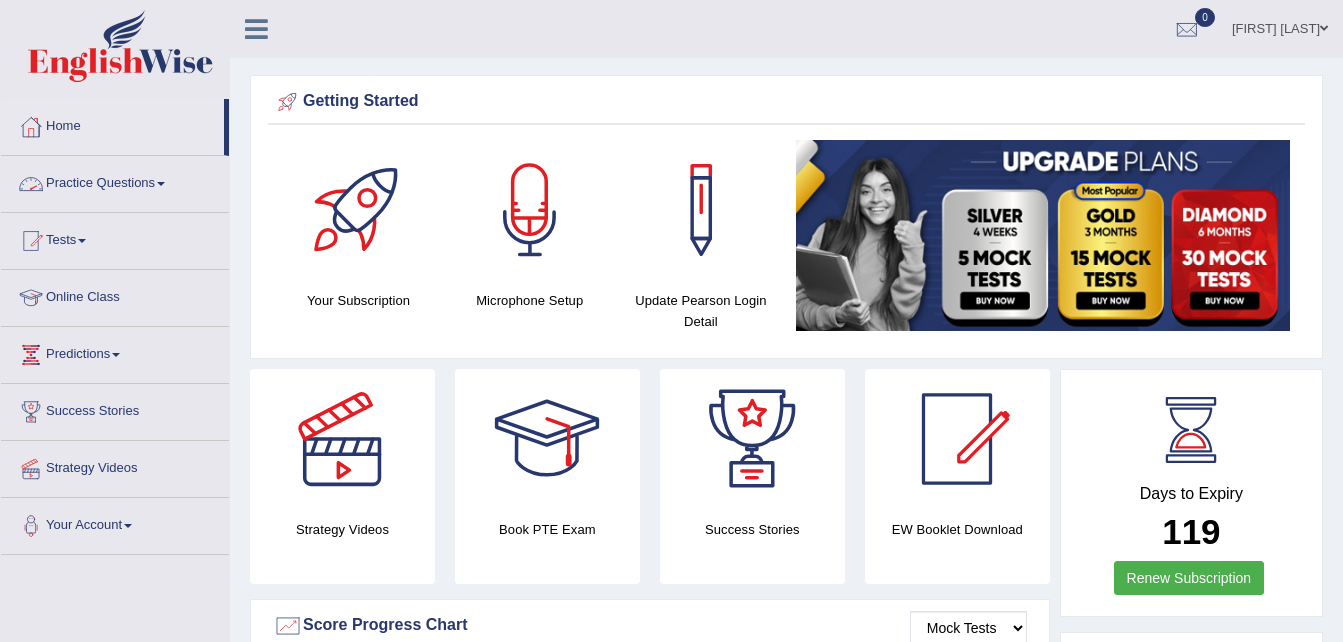 click on "Practice Questions" at bounding box center (115, 181) 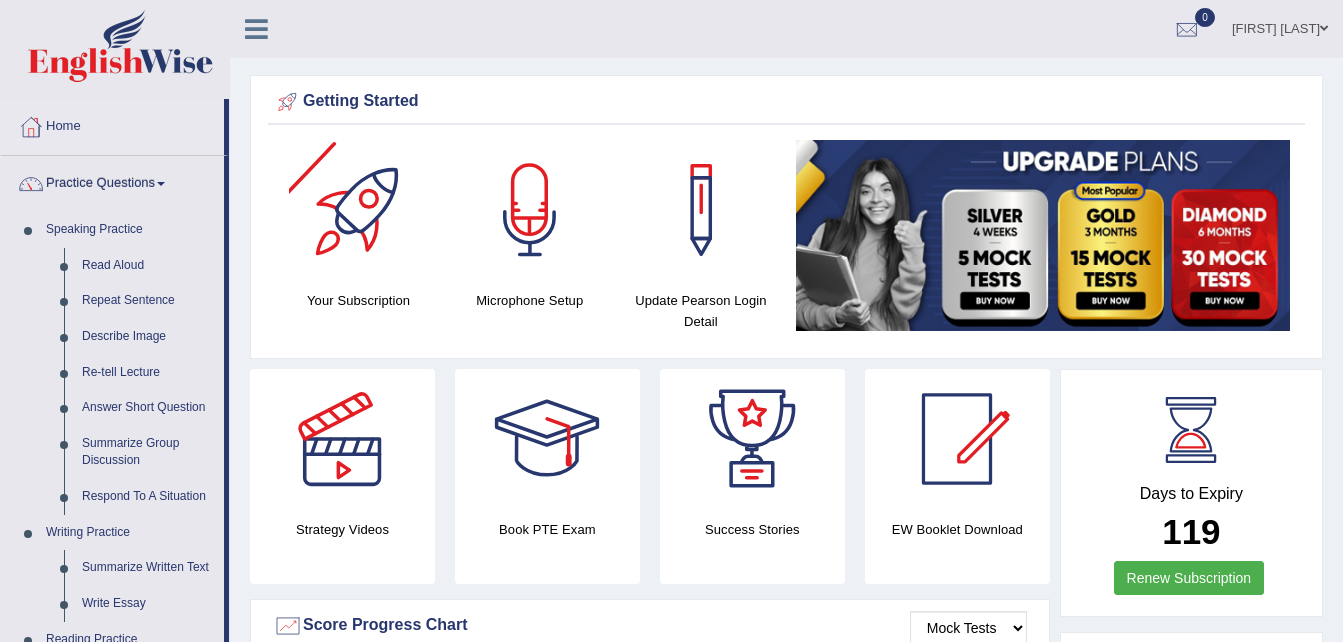 click at bounding box center [359, 210] 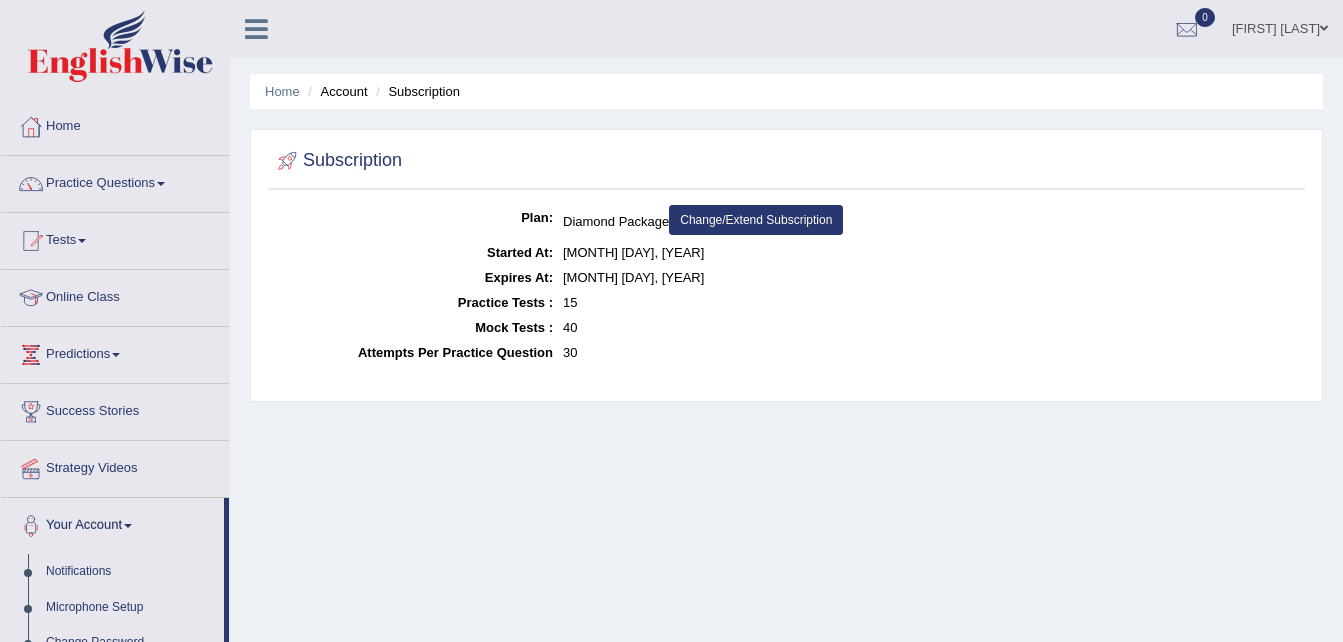 scroll, scrollTop: 0, scrollLeft: 0, axis: both 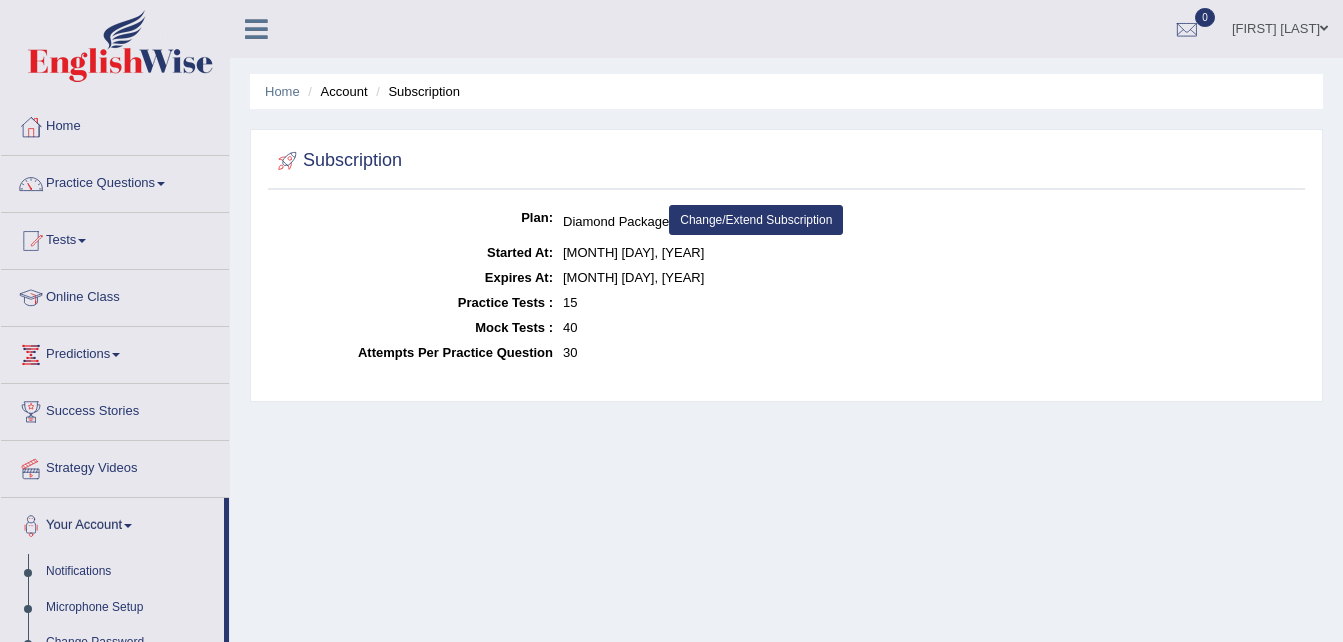 click on "Home" at bounding box center (115, 124) 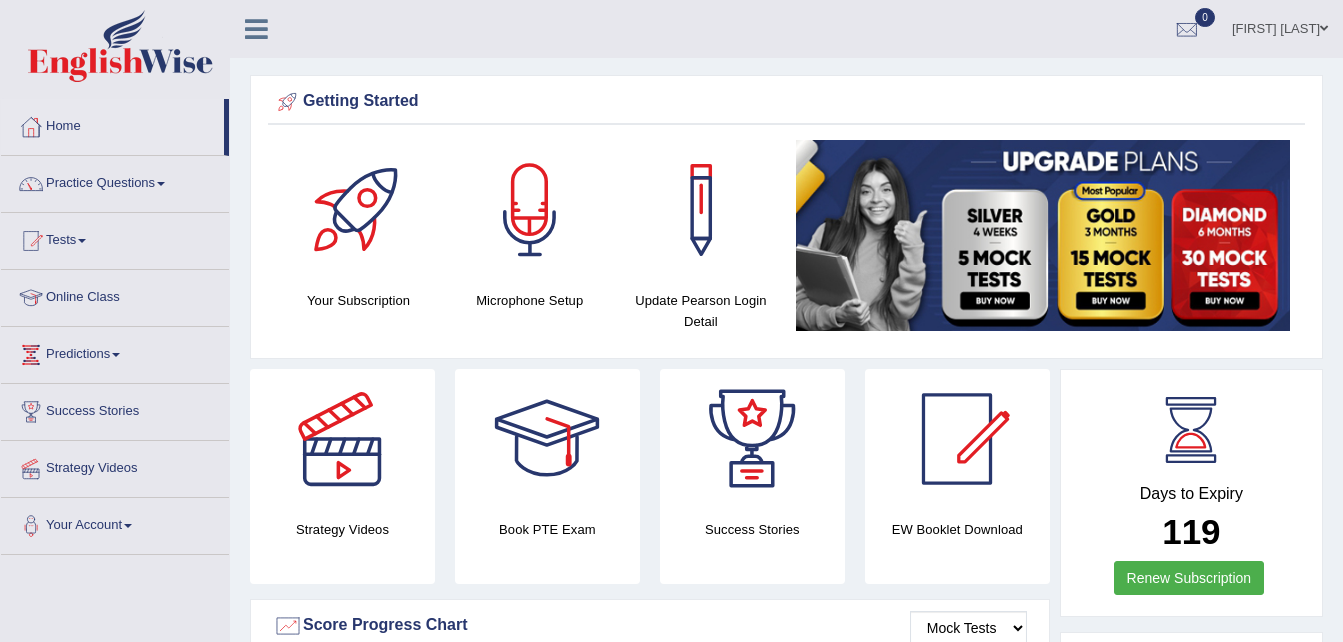 scroll, scrollTop: 0, scrollLeft: 0, axis: both 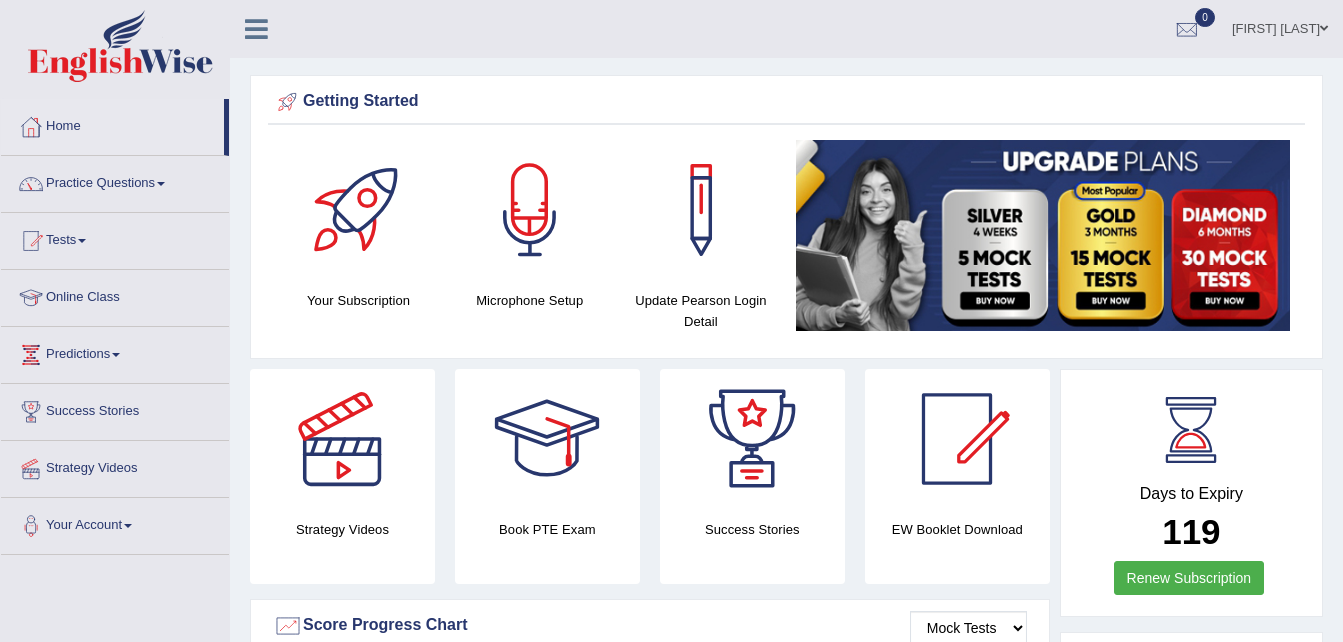 click on "Home" at bounding box center [112, 124] 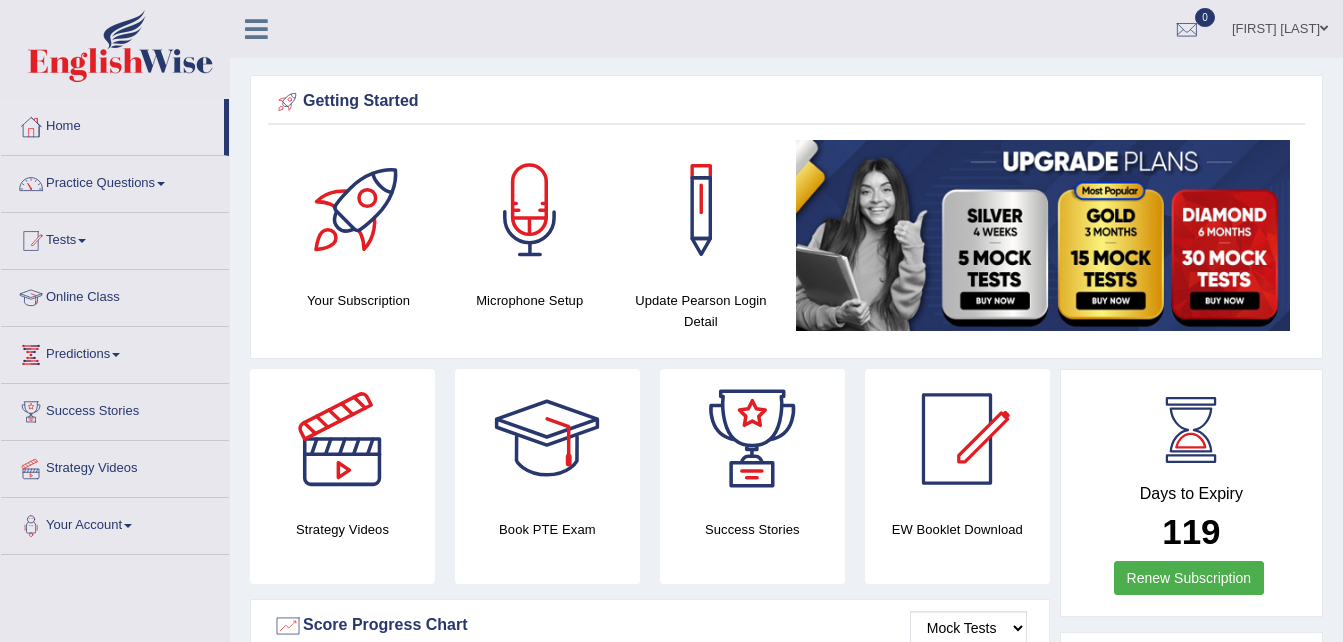 scroll, scrollTop: 120, scrollLeft: 0, axis: vertical 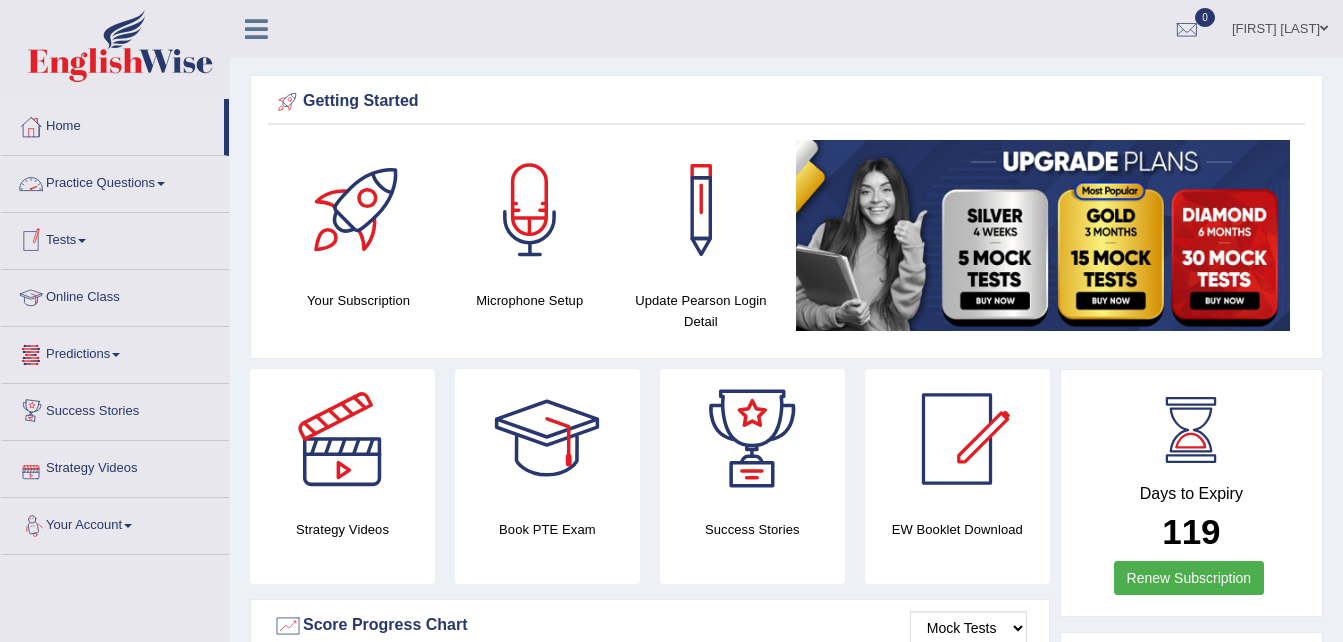 click on "Predictions" at bounding box center [115, 352] 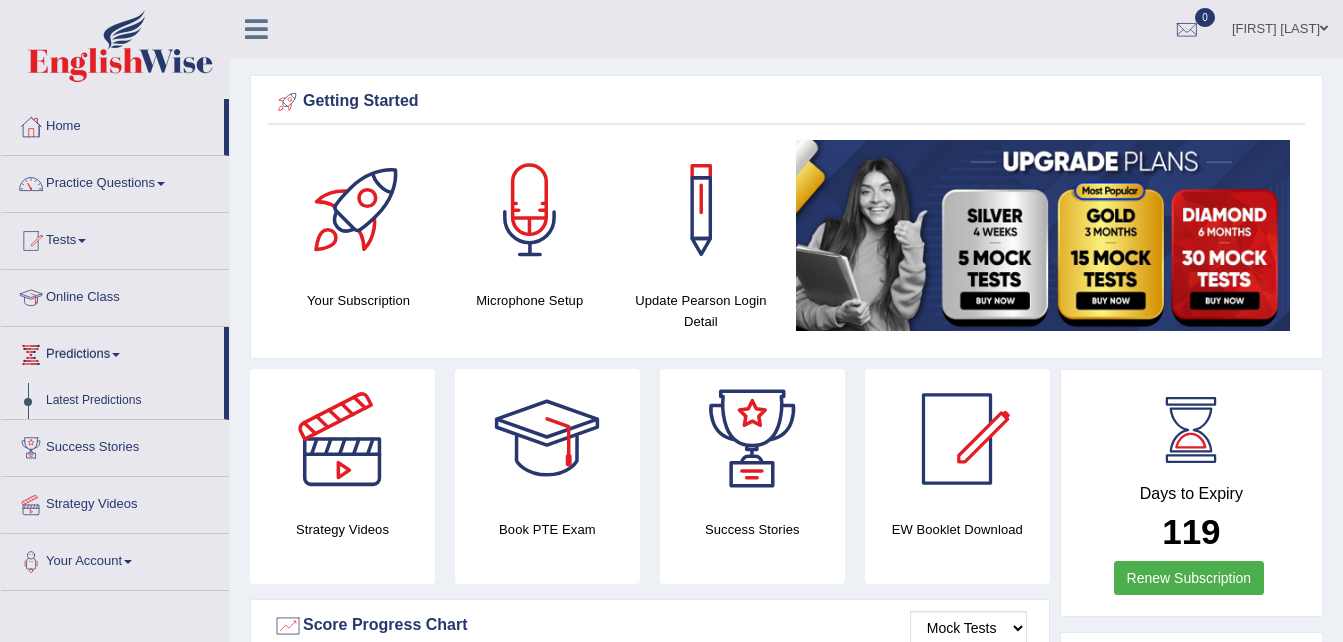 click on "Latest Predictions" at bounding box center [130, 401] 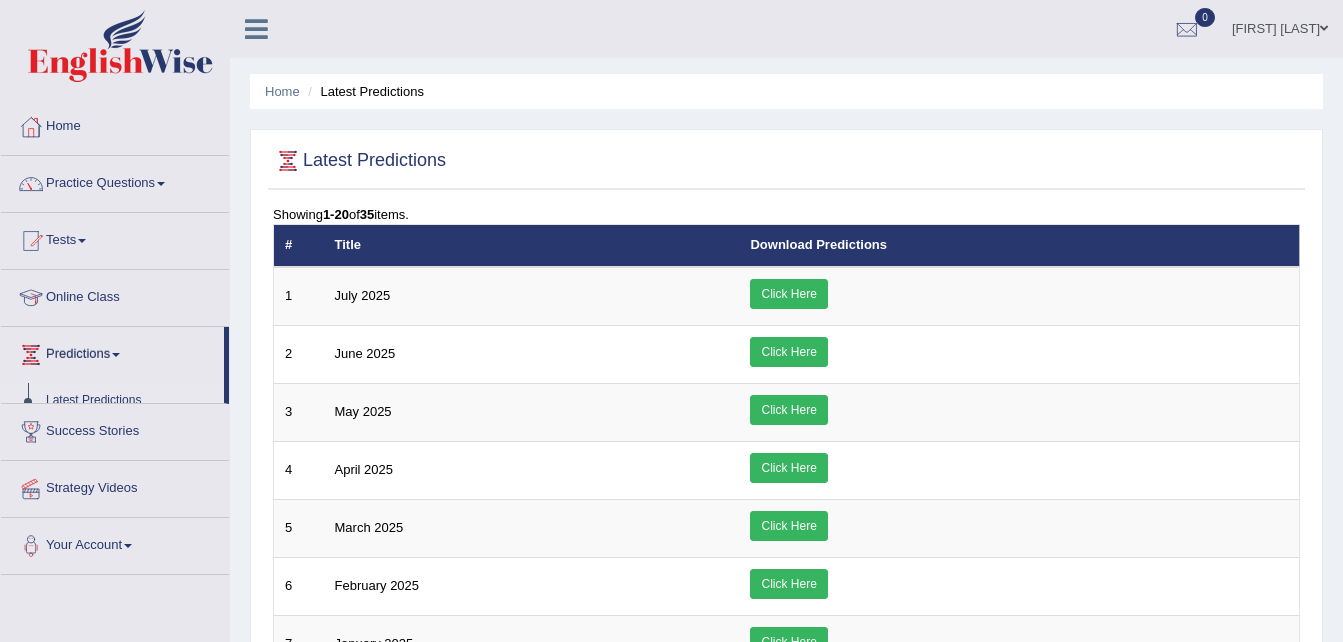 scroll, scrollTop: 0, scrollLeft: 0, axis: both 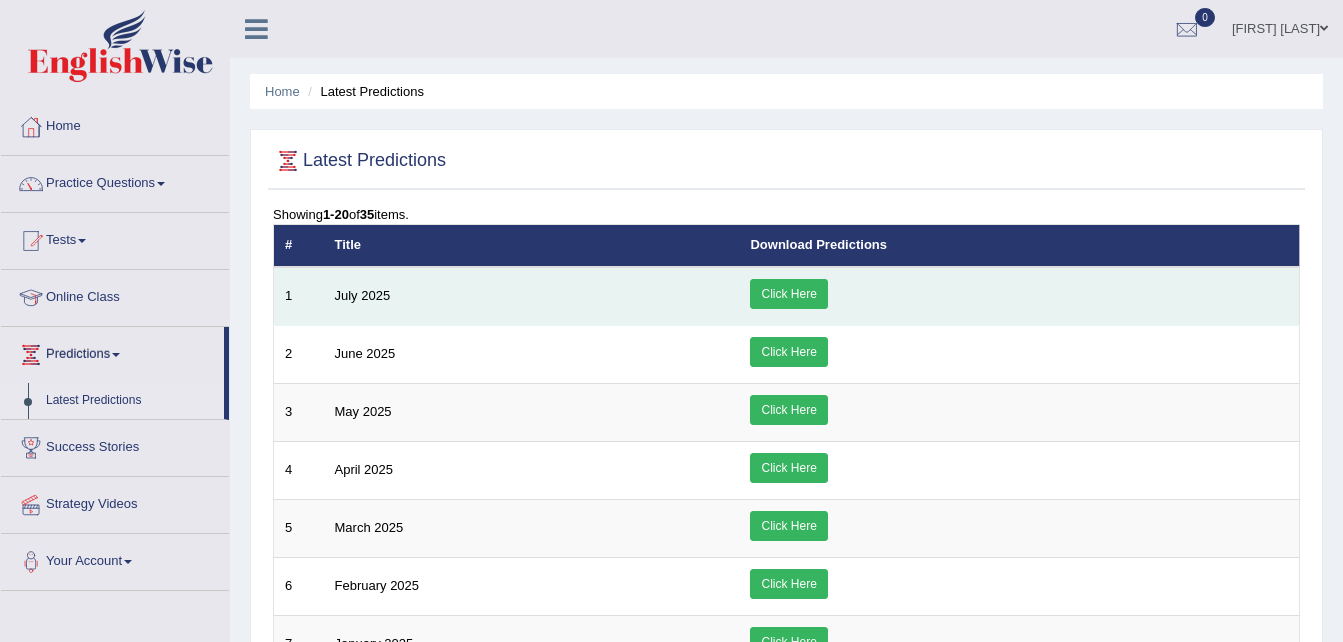 click on "Click Here" at bounding box center (788, 294) 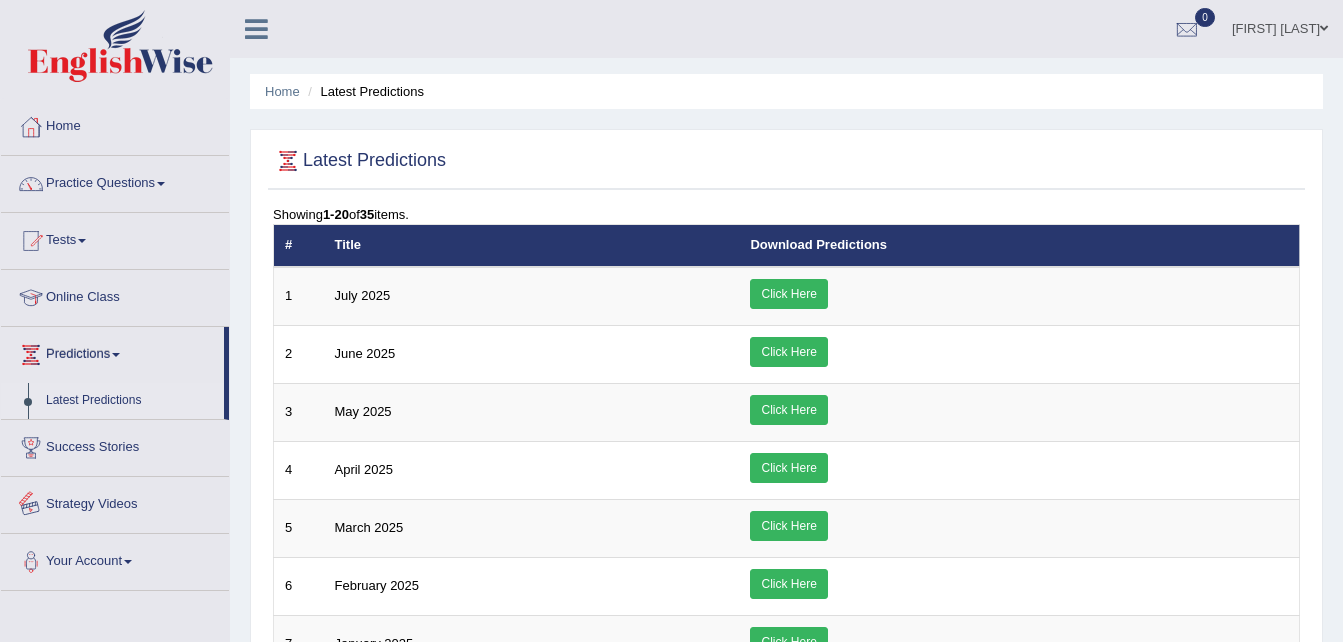 click on "Strategy Videos" at bounding box center (115, 502) 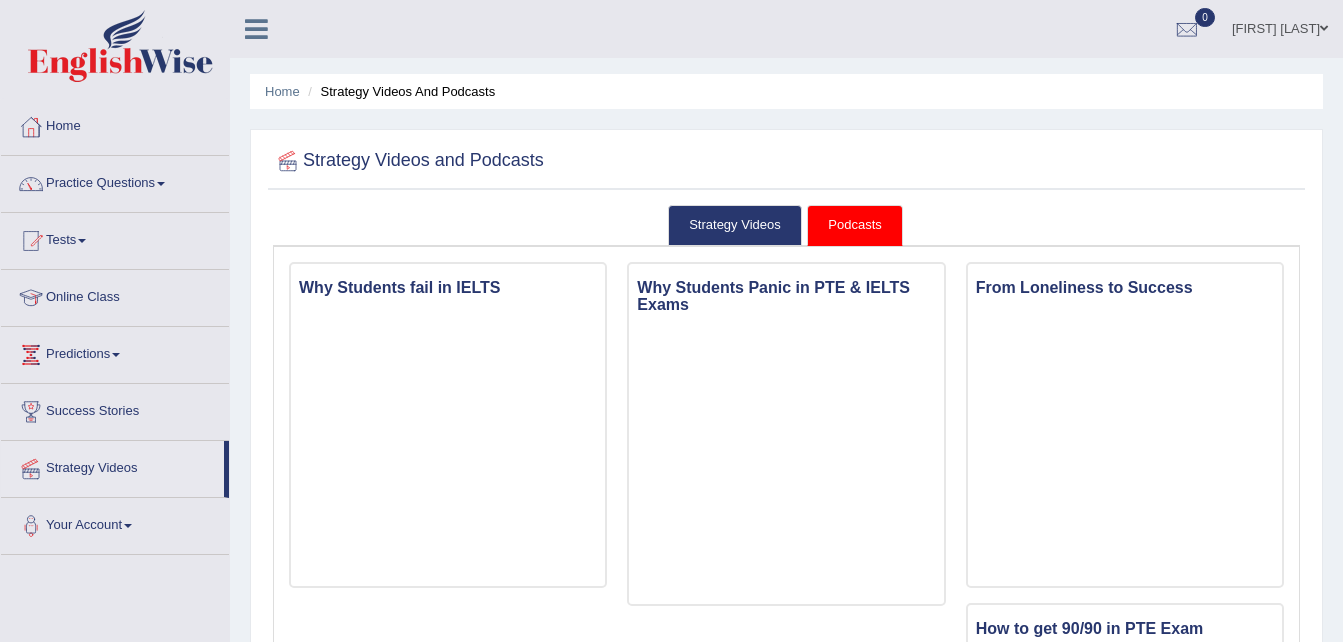 scroll, scrollTop: 0, scrollLeft: 0, axis: both 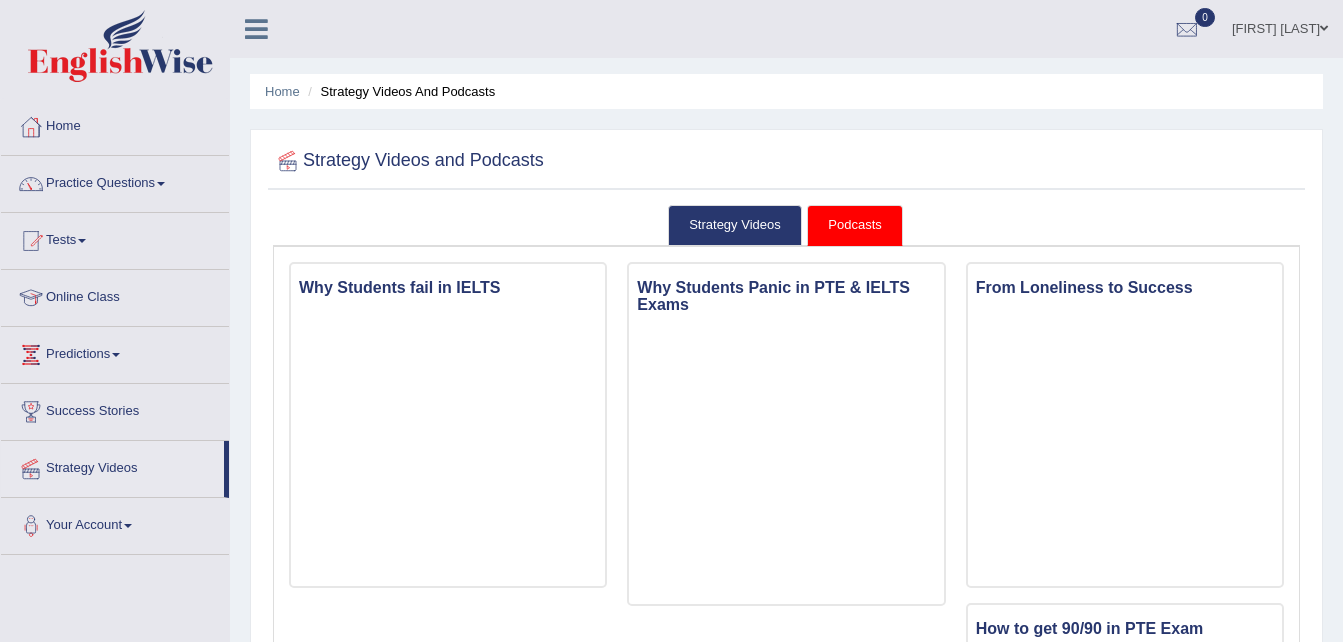 click on "Home
Strategy Videos and Podcasts
Strategy Videos and Podcasts
Strategy Videos
Podcasts
×
Introduction" at bounding box center (786, 1189) 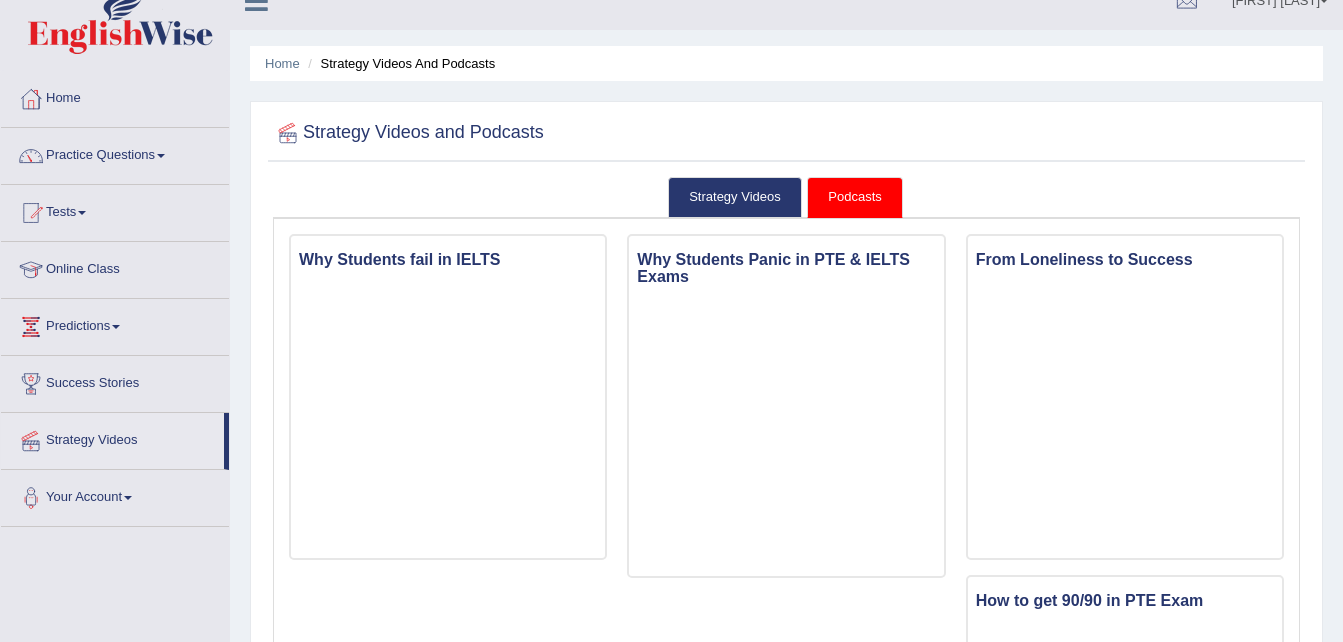 click on "Home
Strategy Videos and Podcasts
Strategy Videos and Podcasts
Strategy Videos
Podcasts
×
Introduction" at bounding box center (786, 1161) 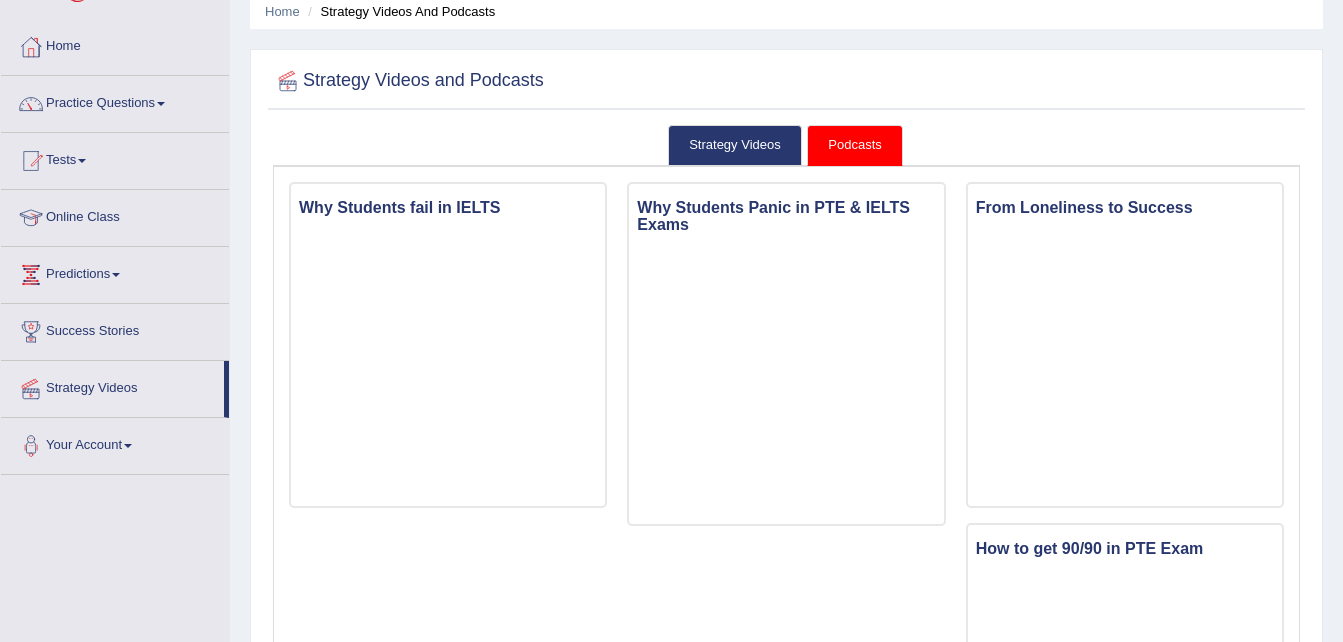 click on "Home
Strategy Videos and Podcasts
Strategy Videos and Podcasts
Strategy Videos
Podcasts
×
Introduction" at bounding box center [786, 1109] 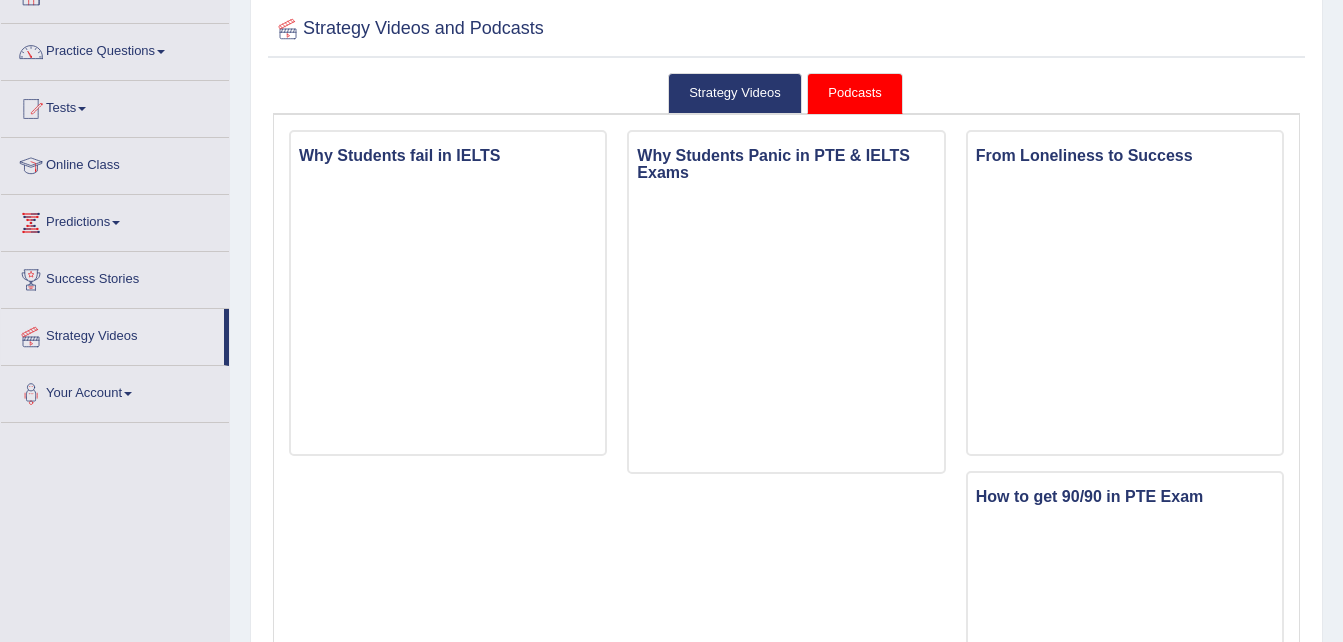 click on "Home
Strategy Videos and Podcasts
Strategy Videos and Podcasts
Strategy Videos
Podcasts
×
Introduction" at bounding box center [786, 1057] 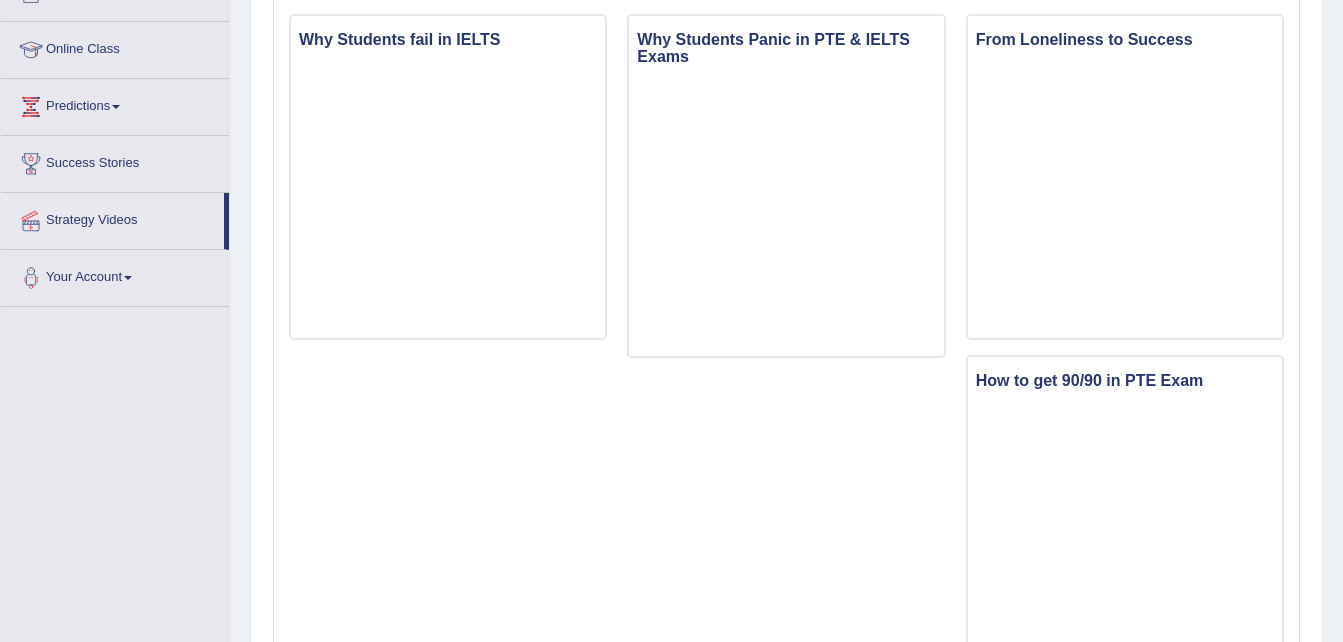 click on "Home
Strategy Videos and Podcasts
Strategy Videos and Podcasts
Strategy Videos
Podcasts
×
Introduction" at bounding box center (786, 941) 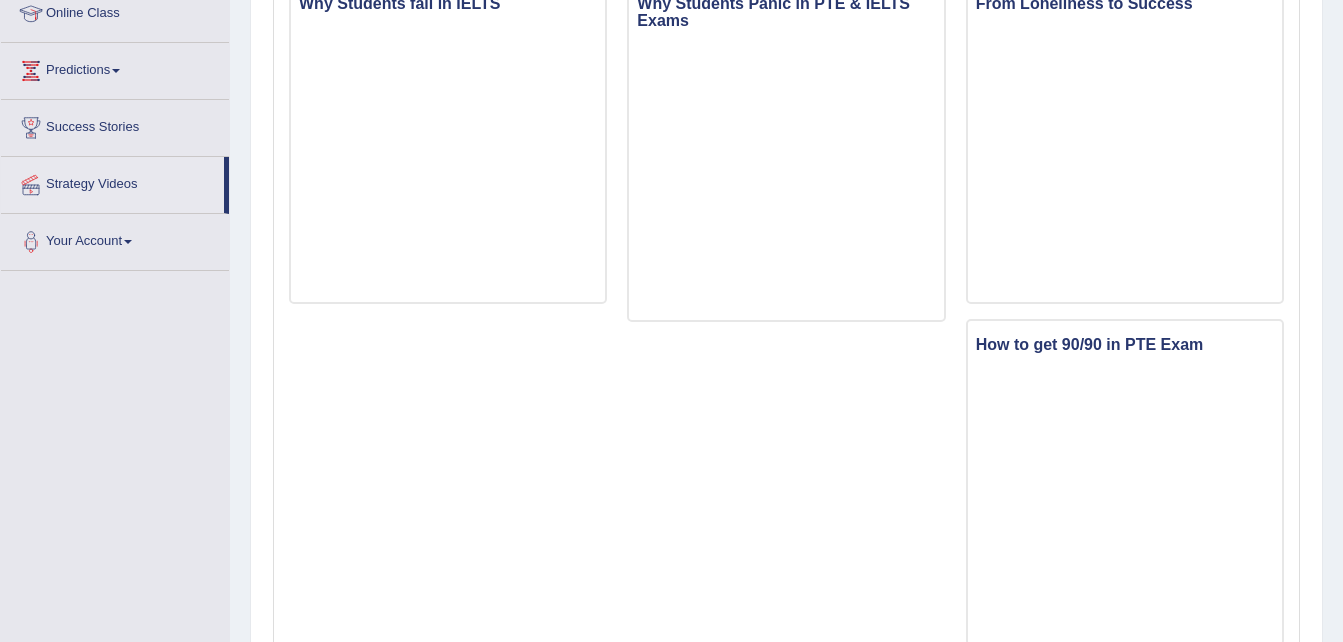 click on "Home
Strategy Videos and Podcasts
Strategy Videos and Podcasts
Strategy Videos
Podcasts
×
Introduction" at bounding box center (786, 905) 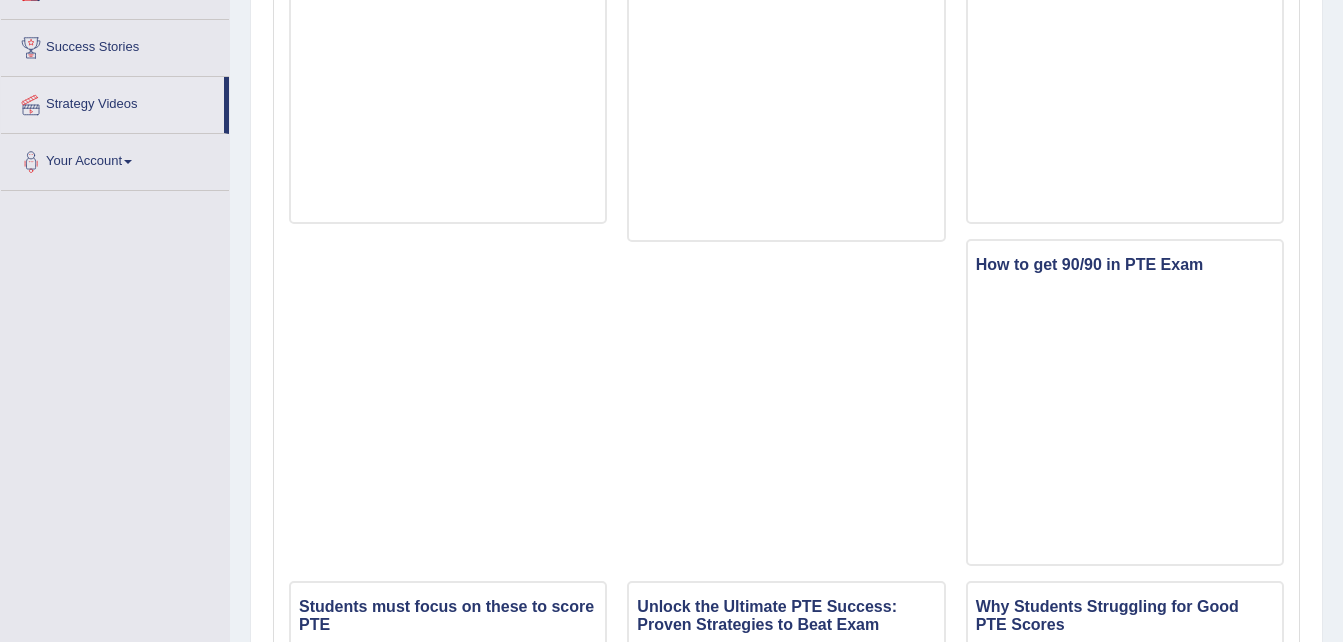 click on "Home
Strategy Videos and Podcasts
Strategy Videos and Podcasts
Strategy Videos
Podcasts
×
Introduction" at bounding box center (786, 825) 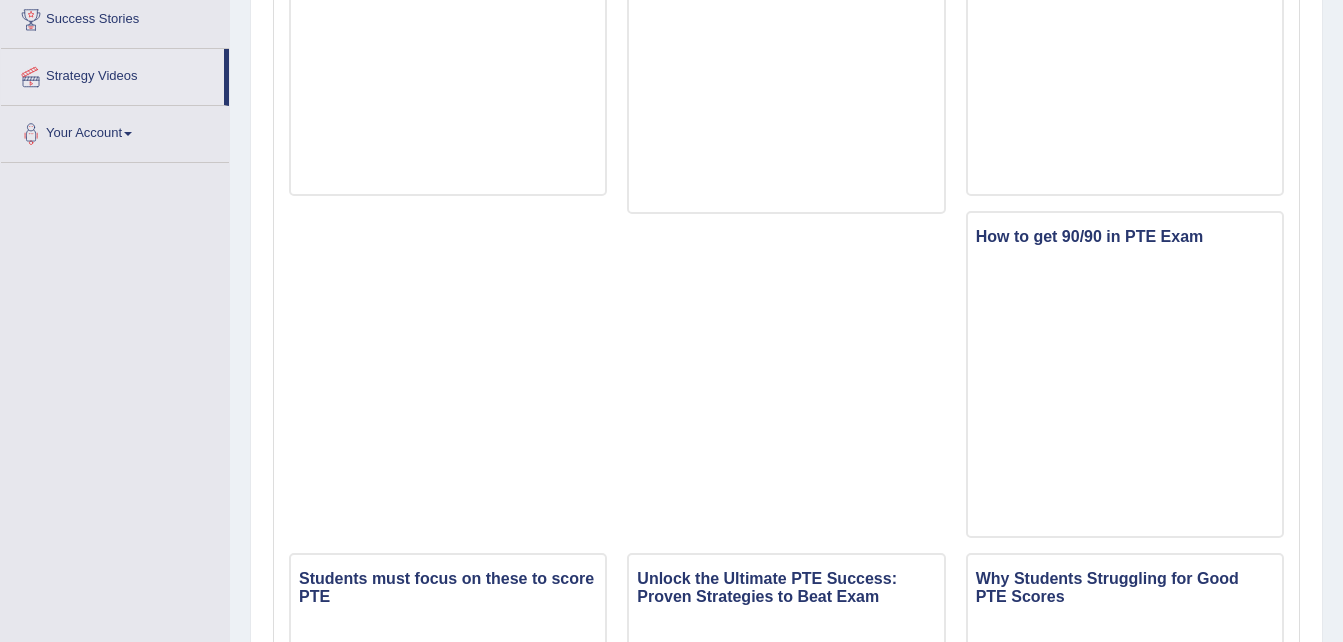 click on "Home
Strategy Videos and Podcasts
Strategy Videos and Podcasts
Strategy Videos
Podcasts
×
Introduction" at bounding box center (786, 797) 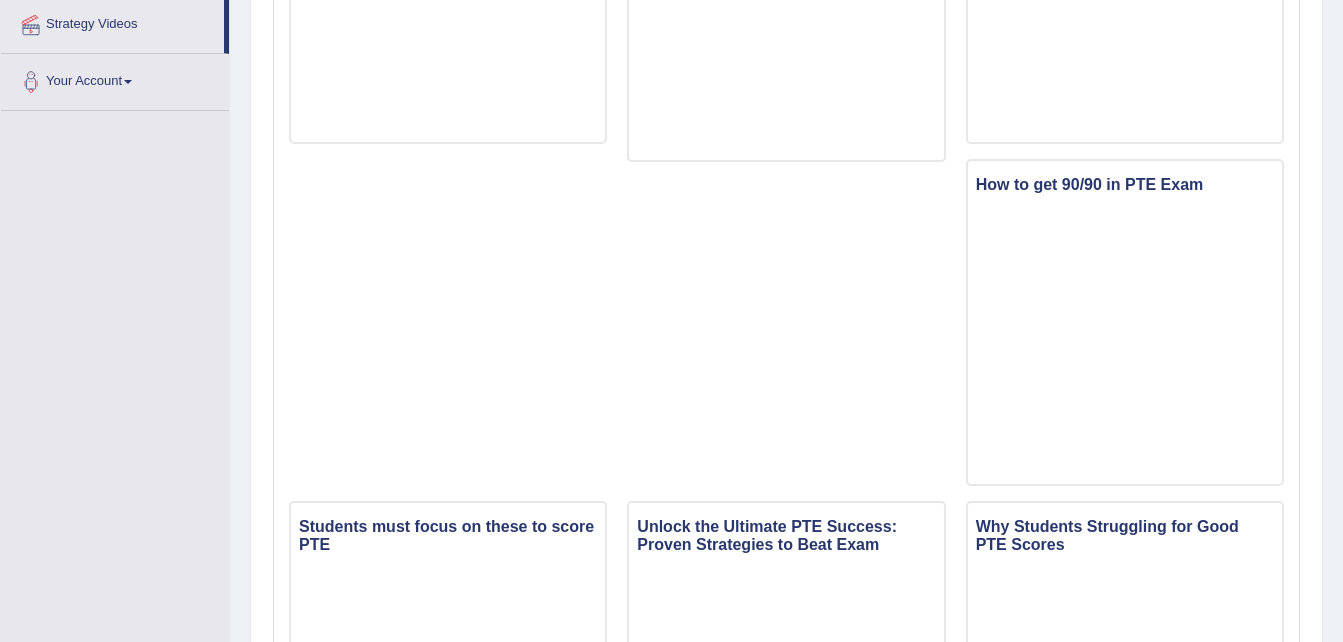click on "Home
Strategy Videos and Podcasts
Strategy Videos and Podcasts
Strategy Videos
Podcasts
×
Introduction" at bounding box center (786, 745) 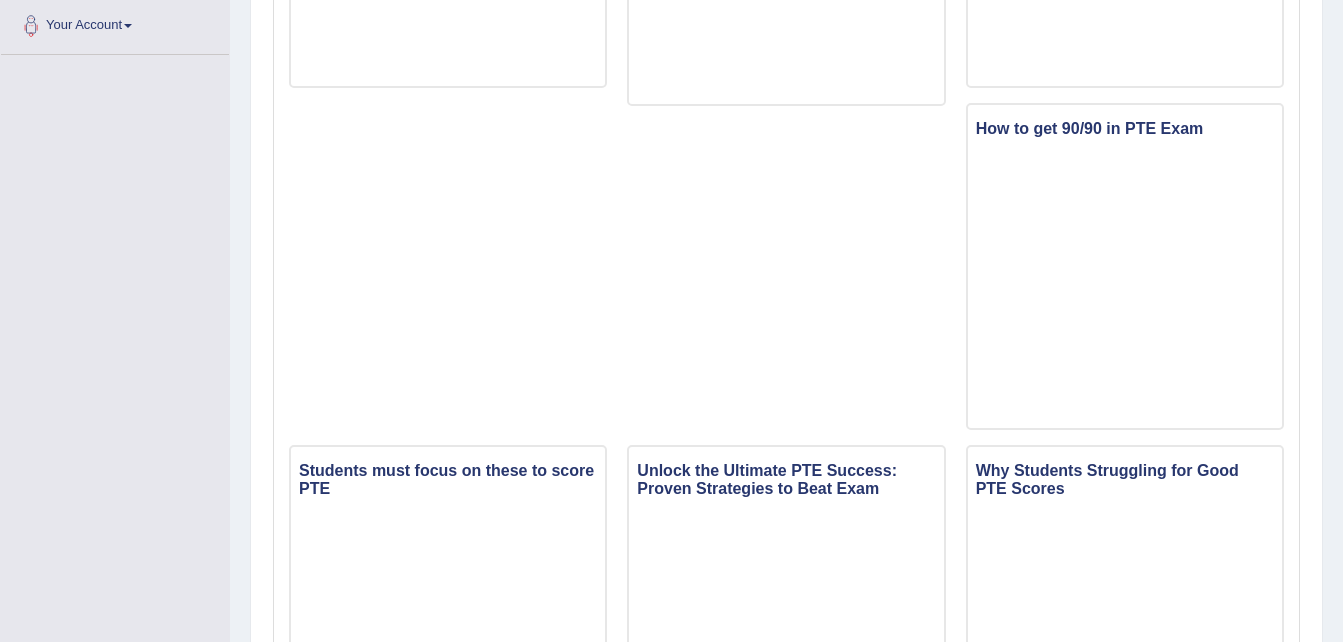 click on "Home
Strategy Videos and Podcasts
Strategy Videos and Podcasts
Strategy Videos
Podcasts
×
Introduction" at bounding box center [786, 689] 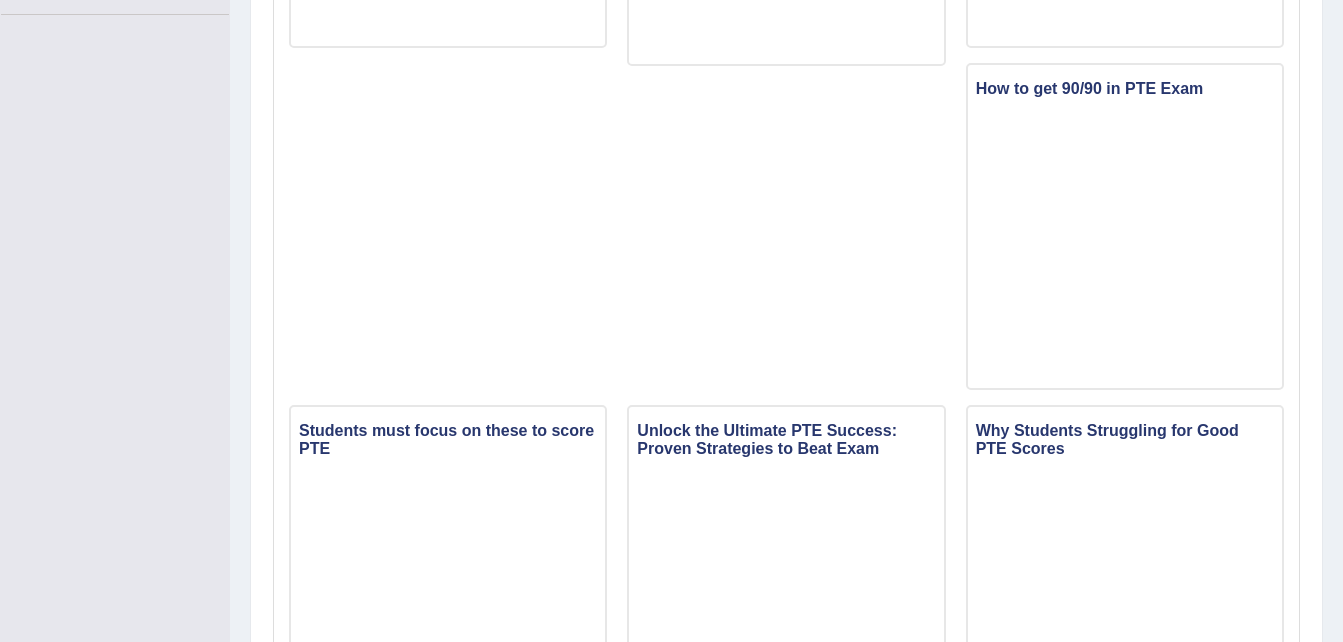 click on "Home
Strategy Videos and Podcasts
Strategy Videos and Podcasts
Strategy Videos
Podcasts
×
Introduction" at bounding box center [786, 649] 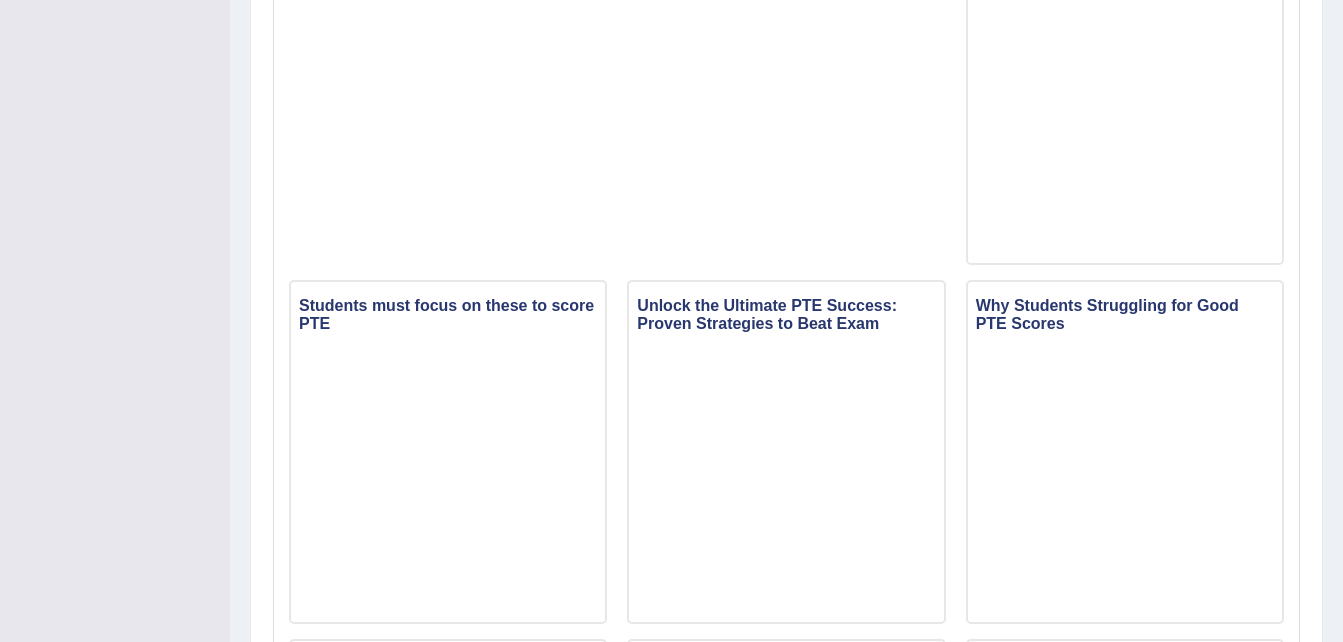 click on "Home
Strategy Videos and Podcasts
Strategy Videos and Podcasts
Strategy Videos
Podcasts
×
Introduction" at bounding box center (786, 524) 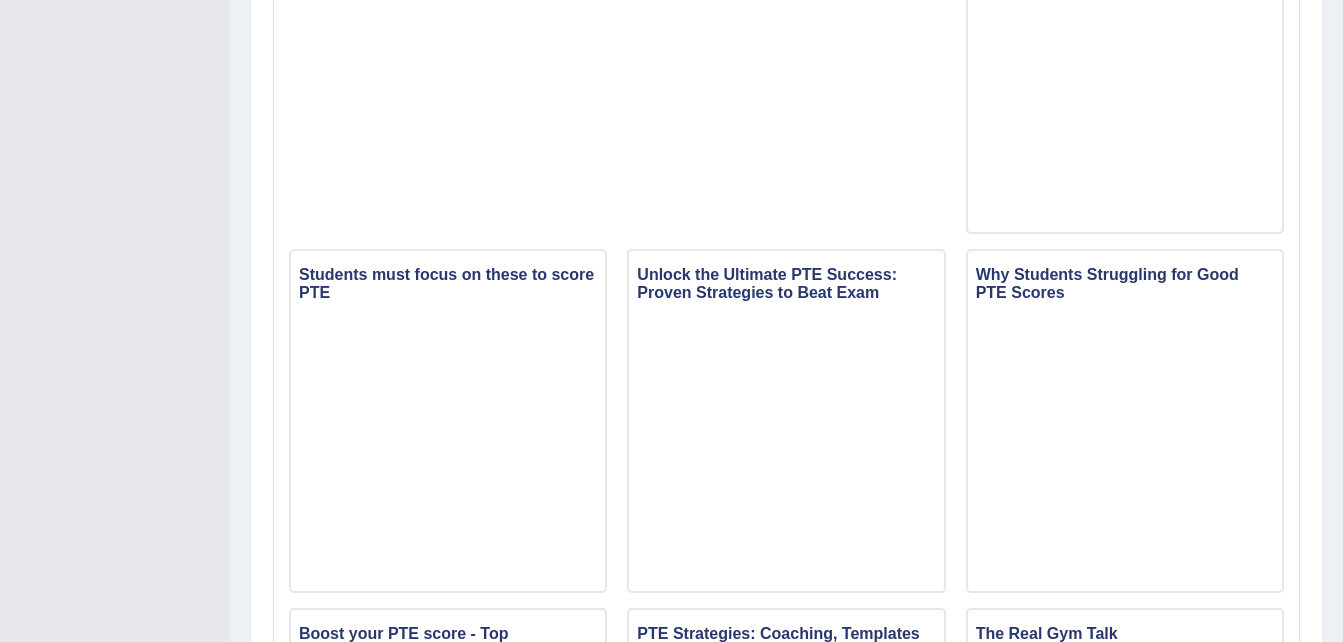 scroll, scrollTop: 720, scrollLeft: 0, axis: vertical 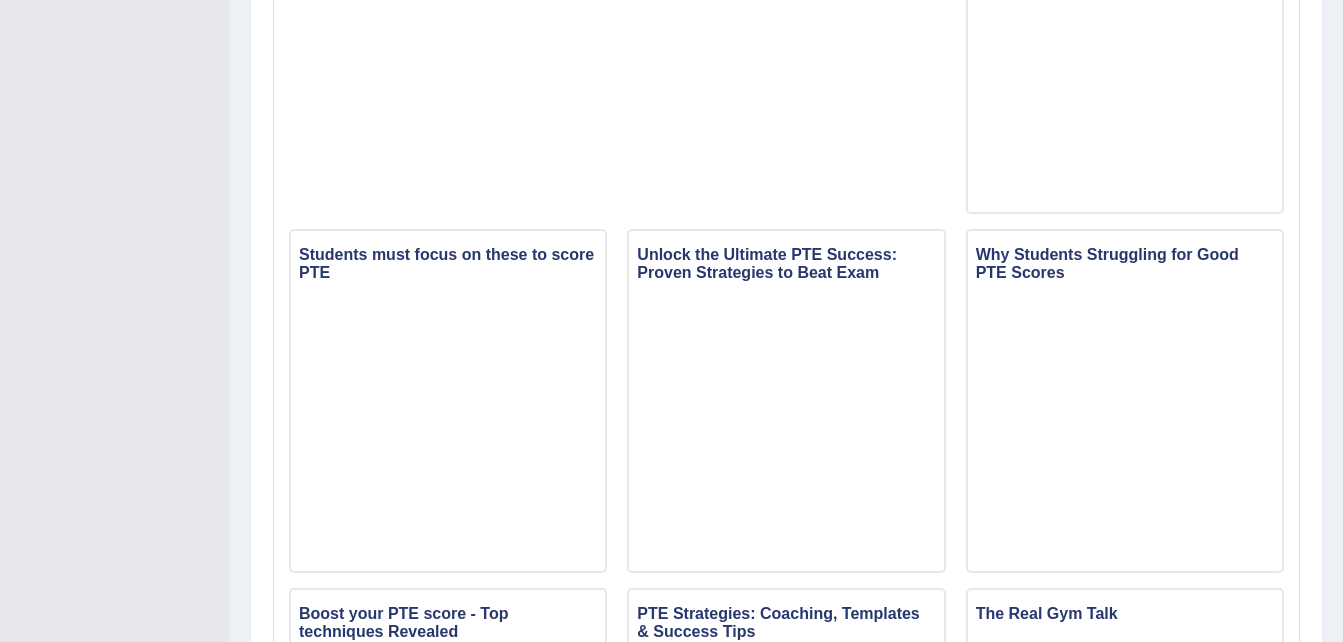 click on "Home
Strategy Videos and Podcasts
Strategy Videos and Podcasts
Strategy Videos
Podcasts
×
Introduction" at bounding box center (786, 473) 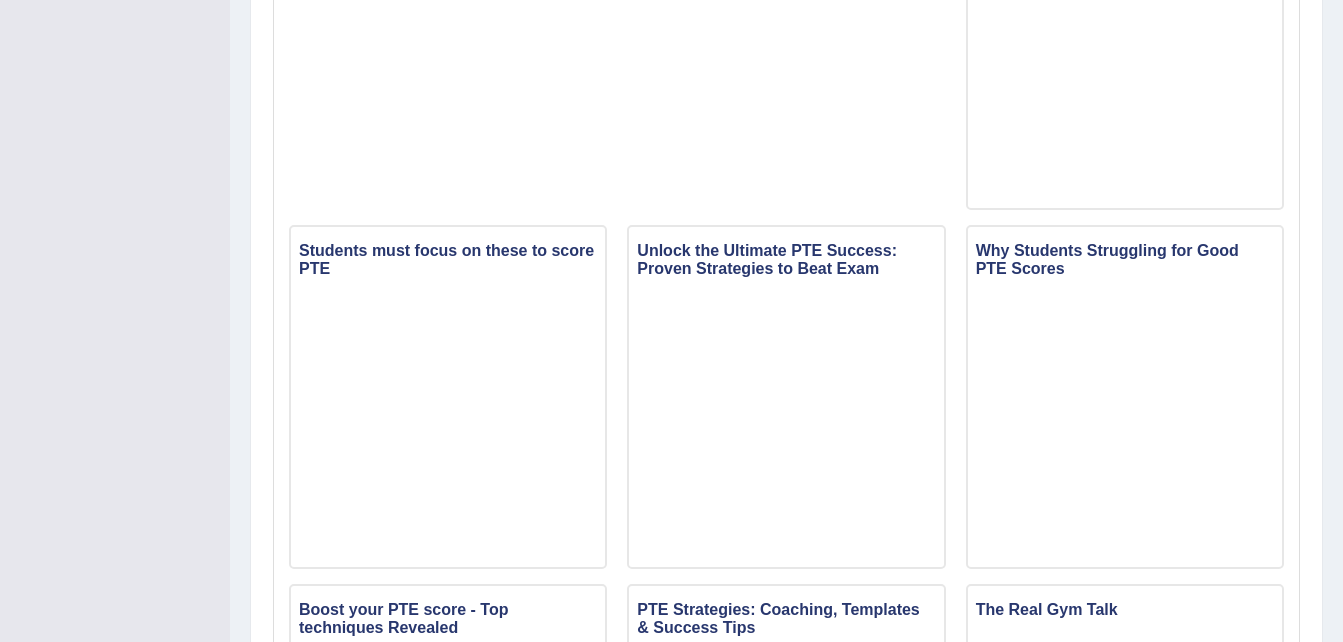 click on "Home
Strategy Videos and Podcasts
Strategy Videos and Podcasts
Strategy Videos
Podcasts
×
Introduction" at bounding box center [786, 469] 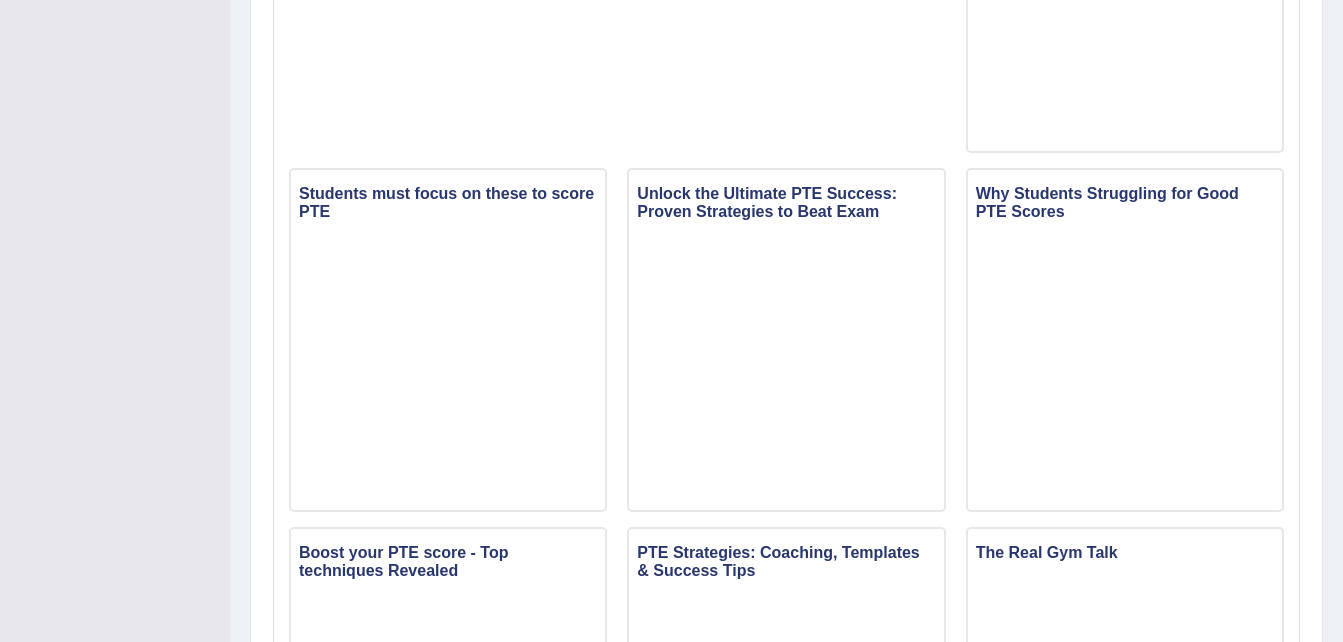click on "Home
Strategy Videos and Podcasts
Strategy Videos and Podcasts
Strategy Videos
Podcasts
×
Introduction" at bounding box center [786, 412] 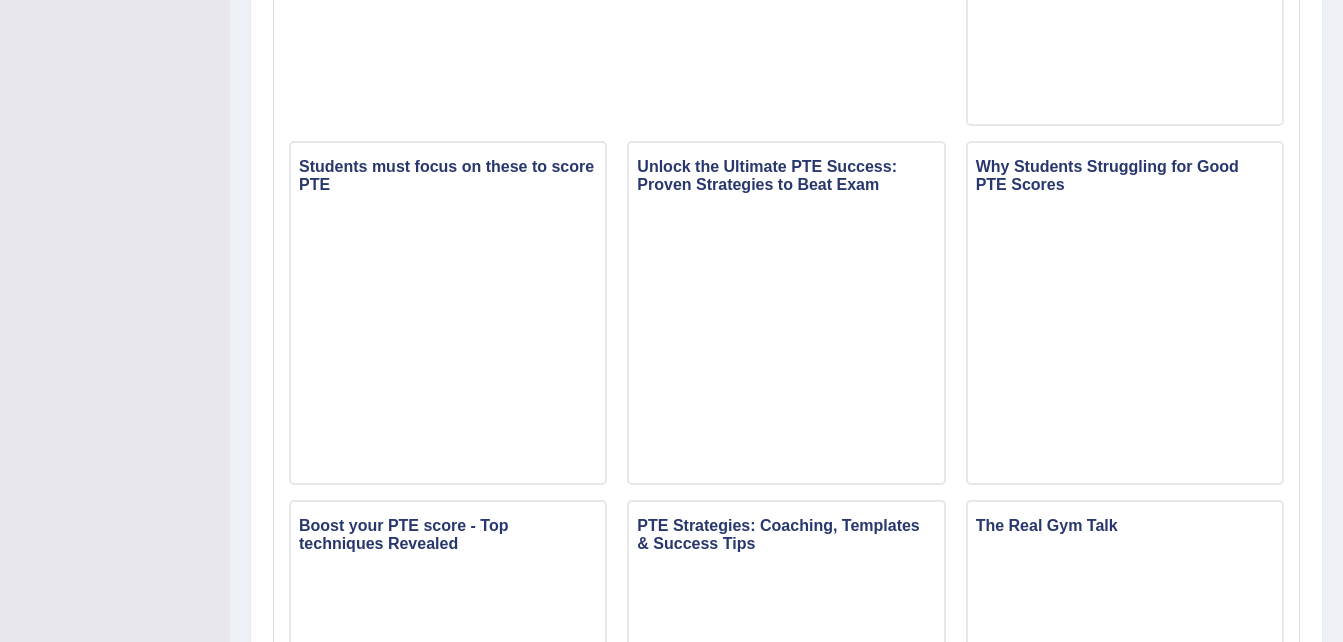 click on "Home
Strategy Videos and Podcasts
Strategy Videos and Podcasts
Strategy Videos
Podcasts
×
Introduction" at bounding box center [786, 385] 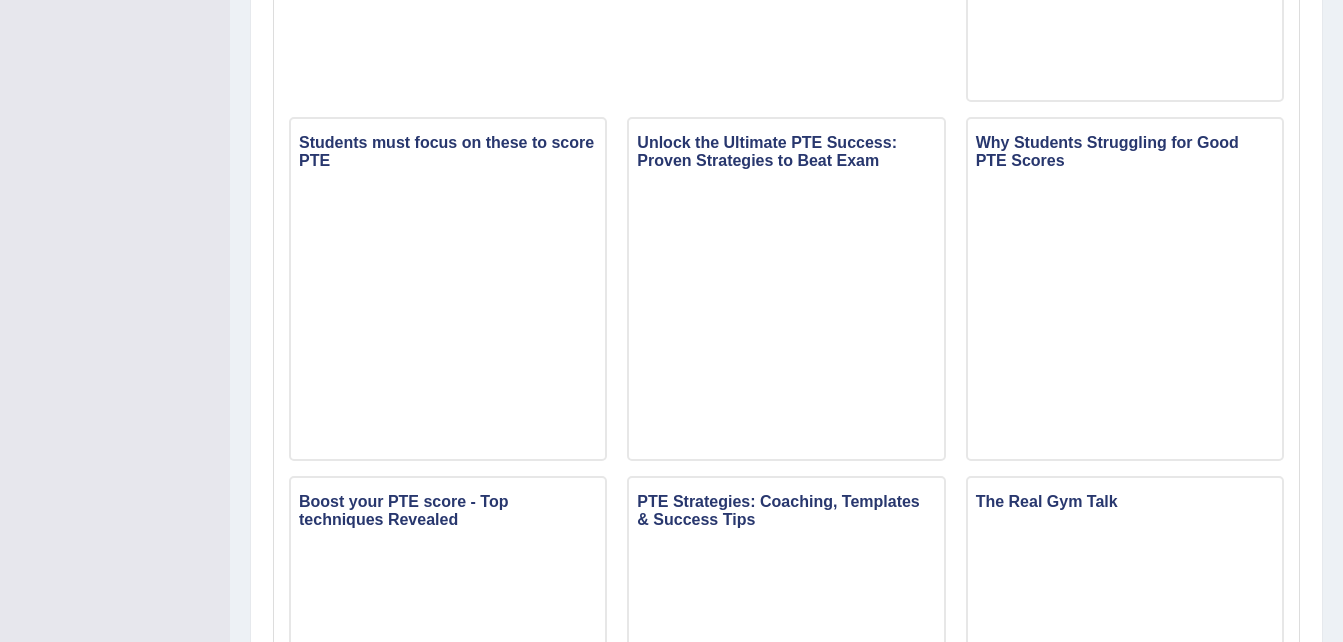 click on "Home
Strategy Videos and Podcasts
Strategy Videos and Podcasts
Strategy Videos
Podcasts
×
Introduction" at bounding box center [786, 361] 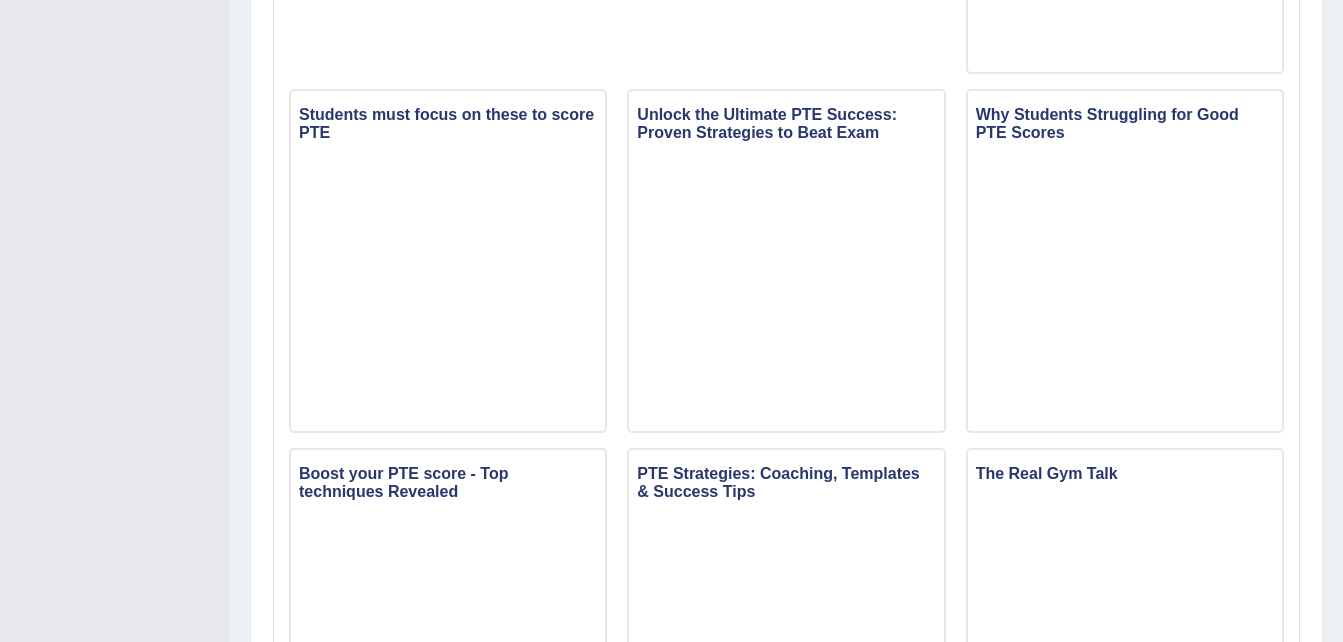 click on "Home
Strategy Videos and Podcasts
Strategy Videos and Podcasts
Strategy Videos
Podcasts
×
Introduction" at bounding box center (786, 333) 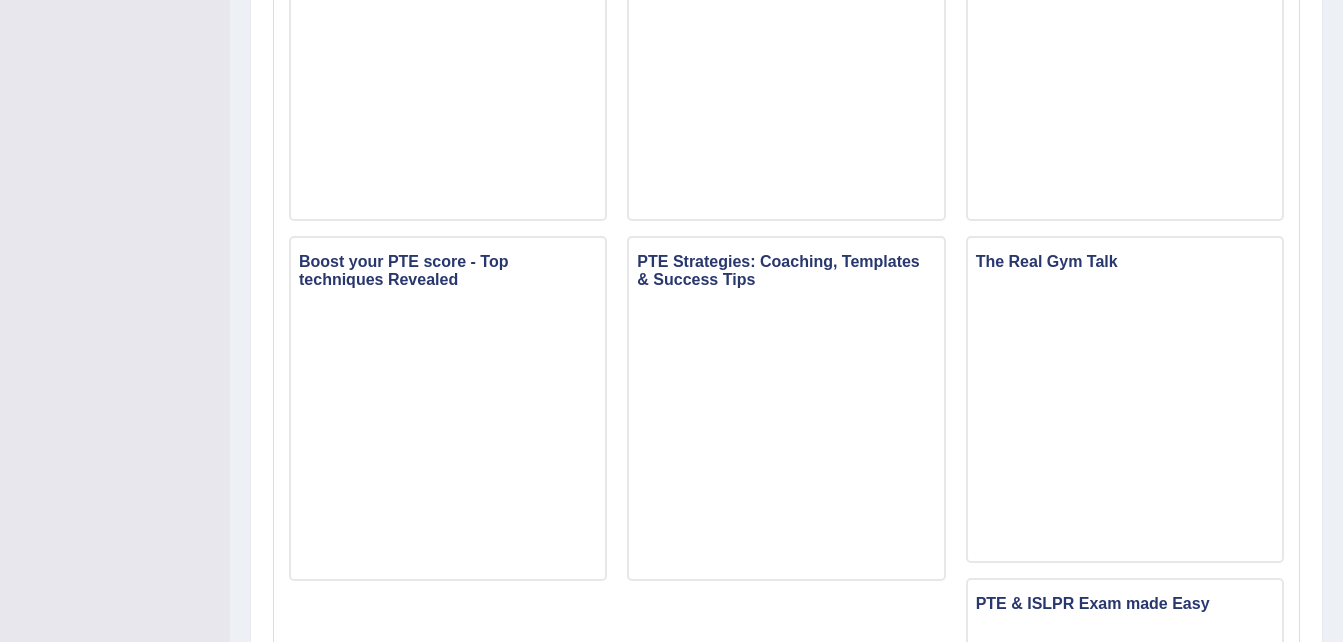 click on "Home
Strategy Videos and Podcasts
Strategy Videos and Podcasts
Strategy Videos
Podcasts
×
Introduction" at bounding box center (786, 121) 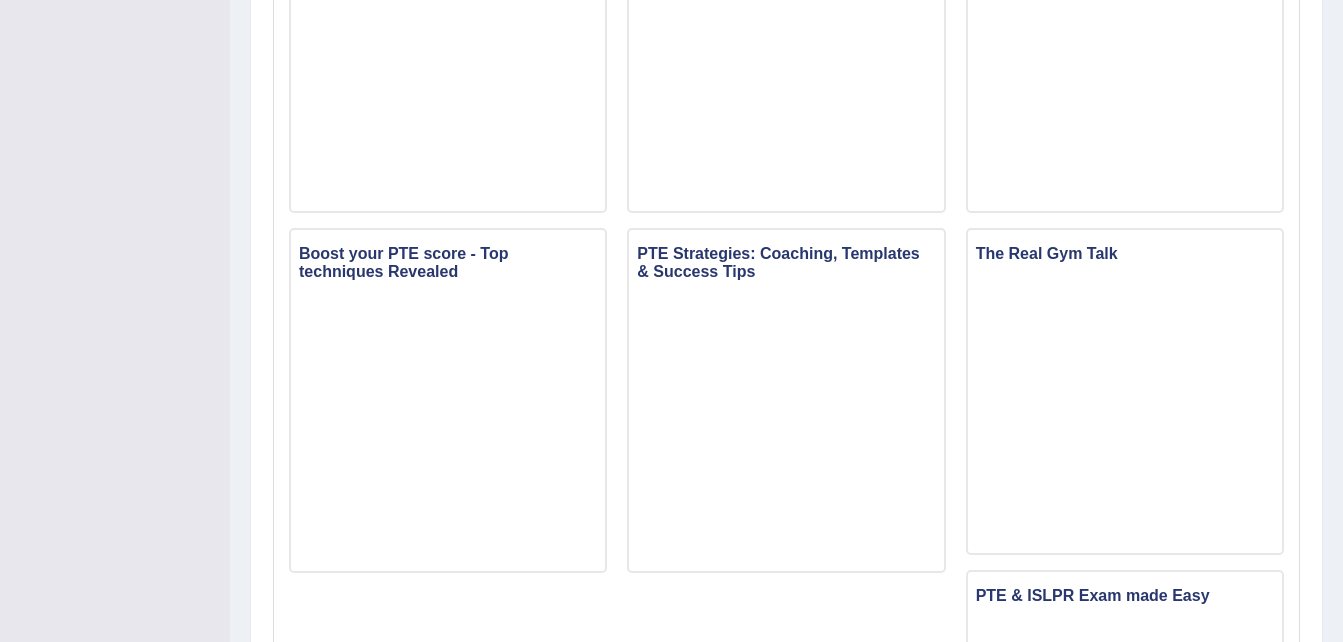 click on "Home
Strategy Videos and Podcasts
Strategy Videos and Podcasts
Strategy Videos
Podcasts
×
Introduction" at bounding box center [786, 113] 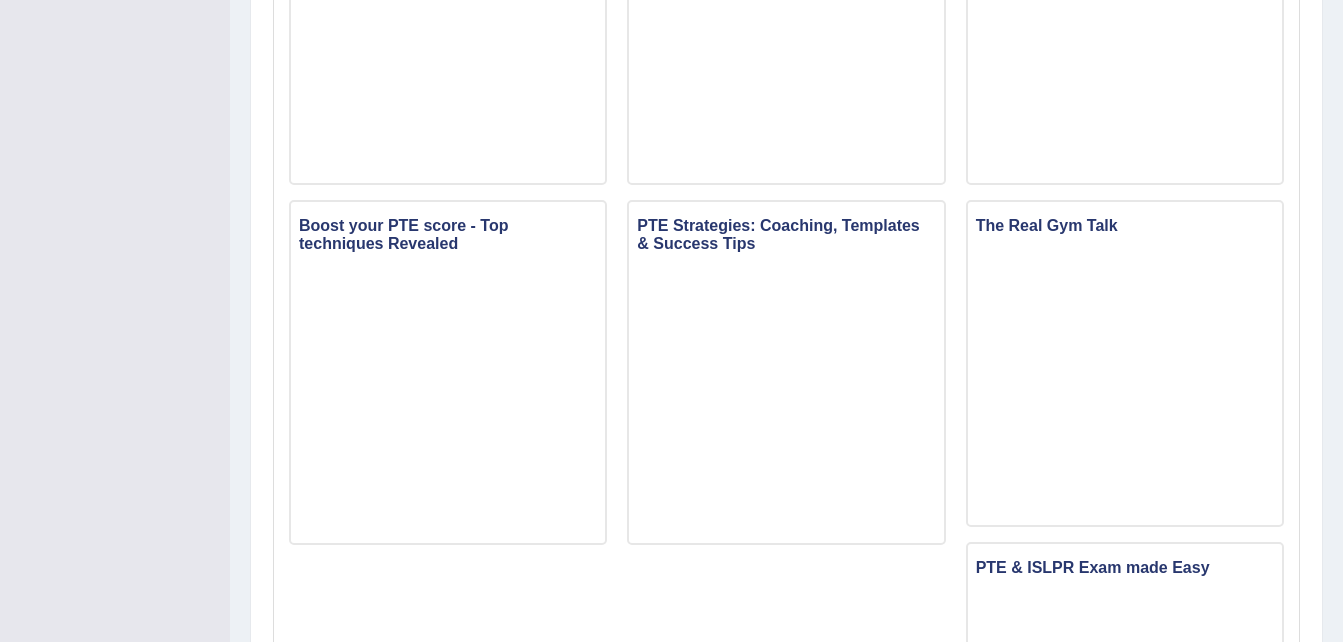 click on "Home
Strategy Videos and Podcasts
Strategy Videos and Podcasts
Strategy Videos
Podcasts
×
Introduction" at bounding box center (786, 85) 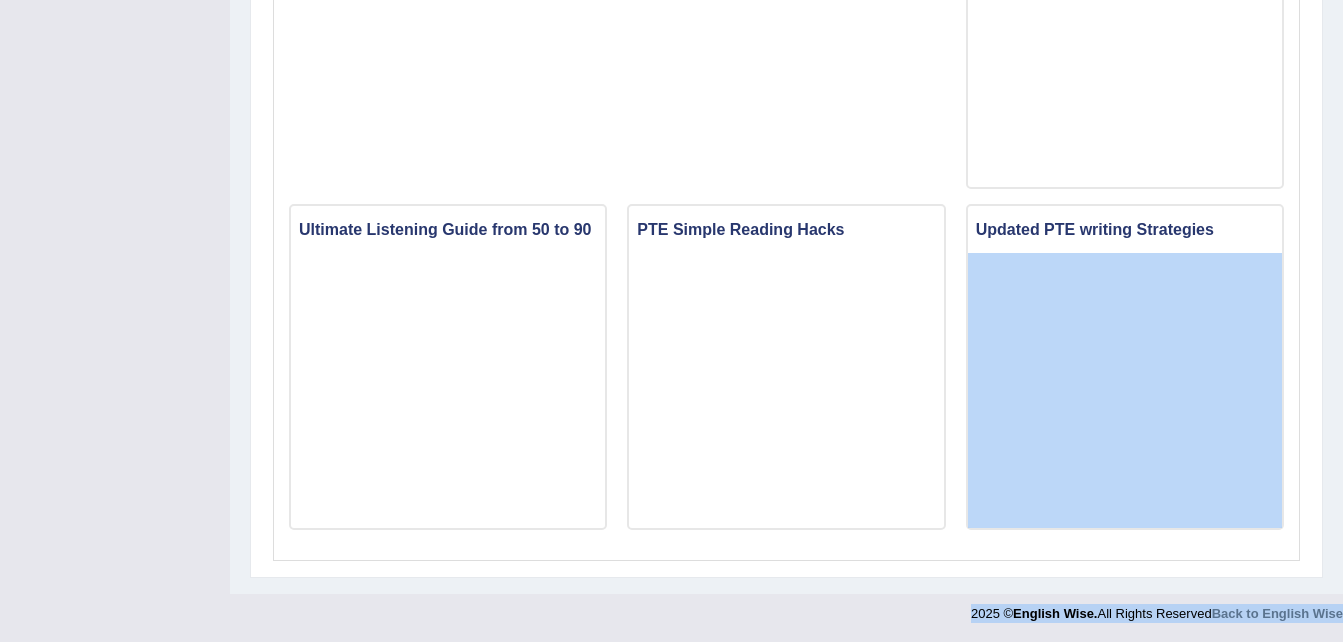 scroll, scrollTop: 1786, scrollLeft: 0, axis: vertical 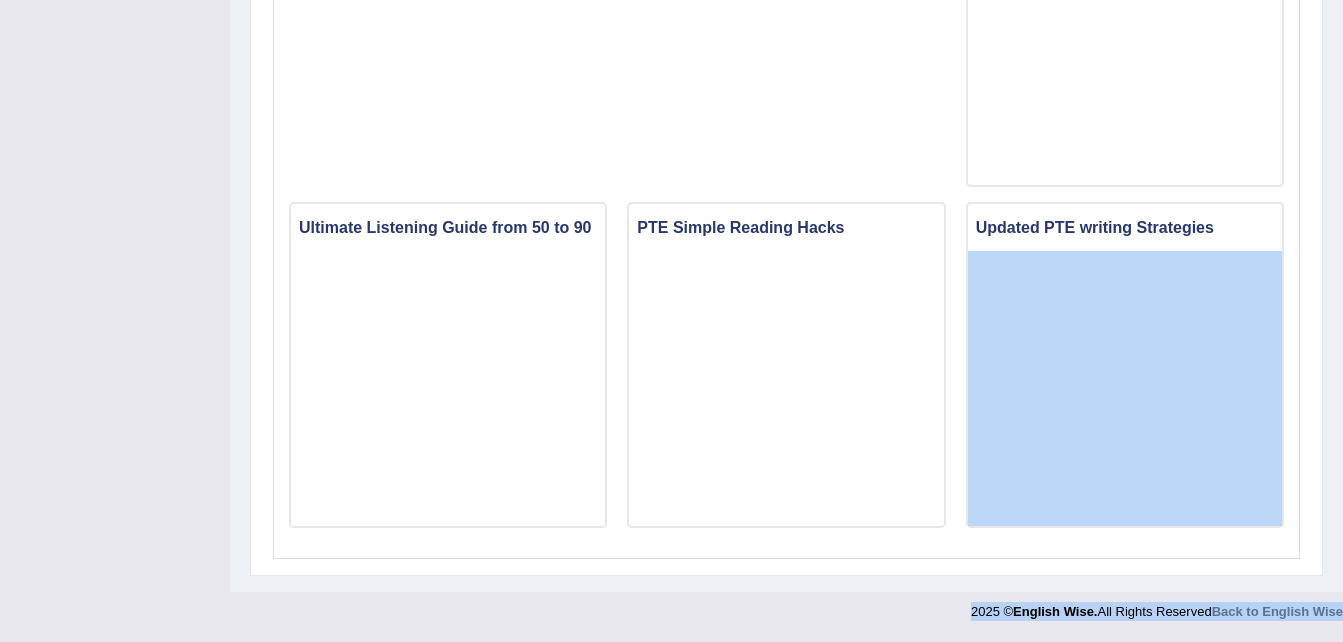 click on "Toggle navigation
Home
Practice Questions   Speaking Practice Read Aloud
Repeat Sentence
Describe Image
Re-tell Lecture
Answer Short Question
Summarize Group Discussion
Respond To A Situation
Writing Practice  Summarize Written Text
Write Essay
Reading Practice  Reading & Writing: Fill In The Blanks
Choose Multiple Answers
Re-order Paragraphs
Fill In The Blanks
Choose Single Answer
Listening Practice  Summarize Spoken Text
Highlight Incorrect Words
Highlight Correct Summary
Select Missing Word
Choose Single Answer
Choose Multiple Answers
Fill In The Blanks
Write From Dictation
Pronunciation
Tests  Take Practice Sectional Test" at bounding box center (671, -1465) 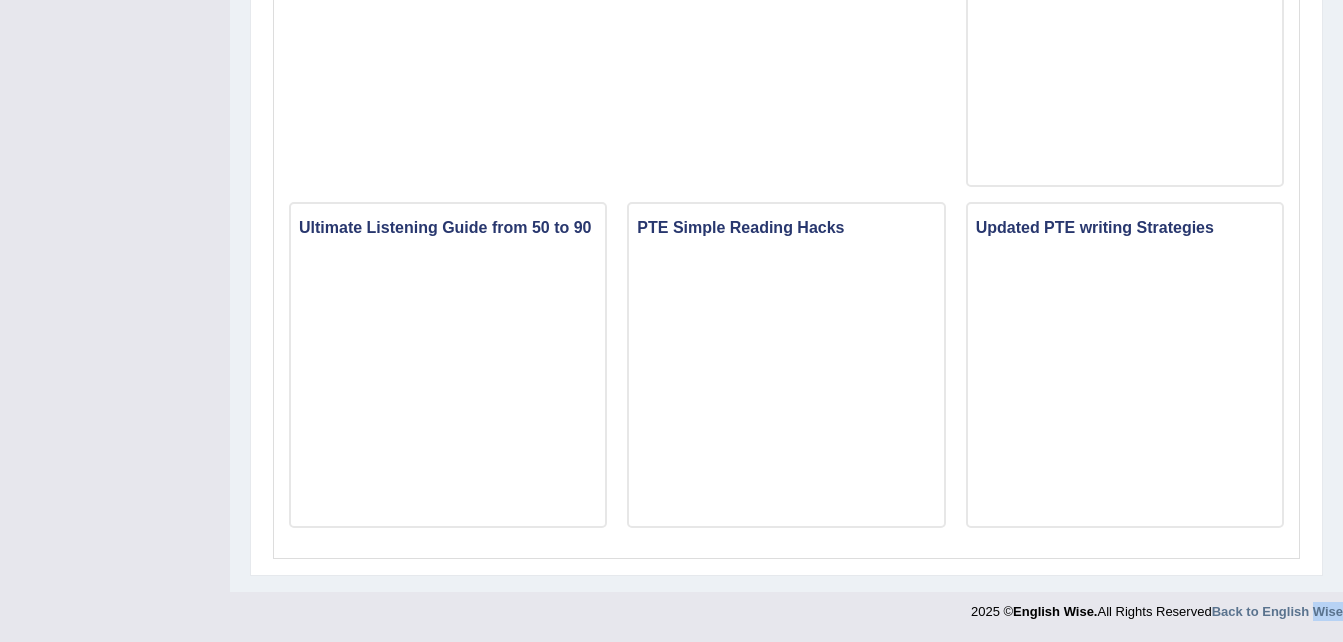 click on "2025 ©  English Wise.  All Rights Reserved  Back to English Wise" at bounding box center (671, 617) 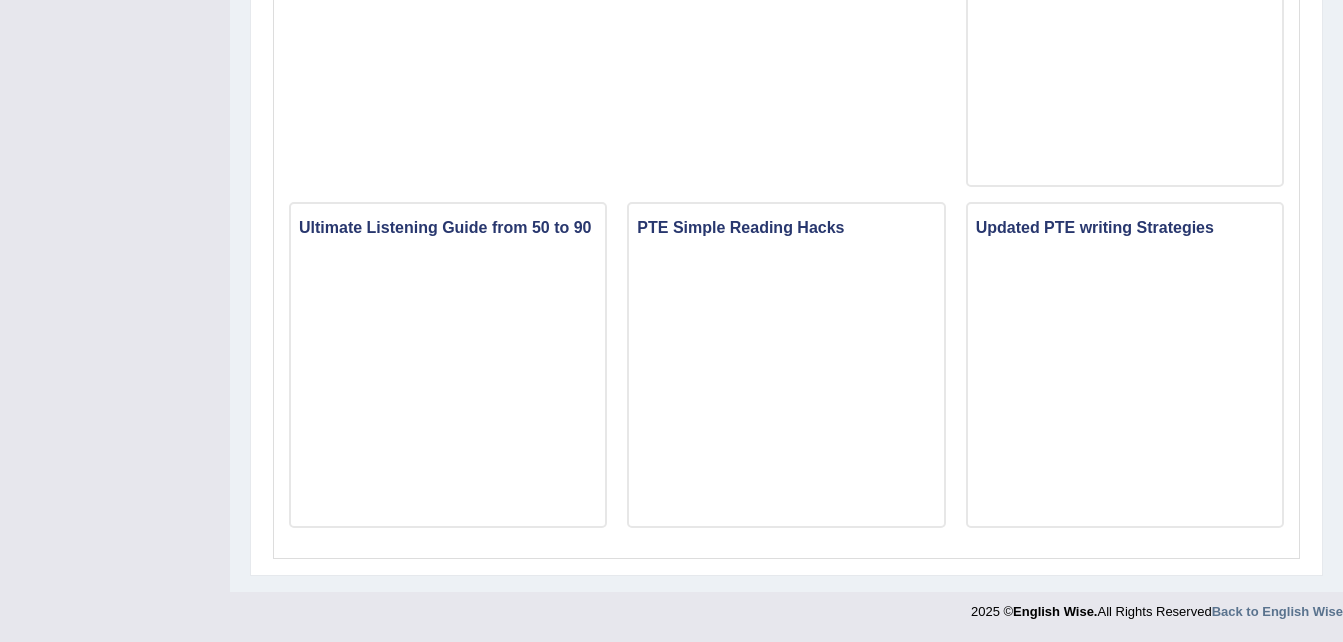 click on "Toggle navigation
Home
Practice Questions   Speaking Practice Read Aloud
Repeat Sentence
Describe Image
Re-tell Lecture
Answer Short Question
Summarize Group Discussion
Respond To A Situation
Writing Practice  Summarize Written Text
Write Essay
Reading Practice  Reading & Writing: Fill In The Blanks
Choose Multiple Answers
Re-order Paragraphs
Fill In The Blanks
Choose Single Answer
Listening Practice  Summarize Spoken Text
Highlight Incorrect Words
Highlight Correct Summary
Select Missing Word
Choose Single Answer
Choose Multiple Answers
Fill In The Blanks
Write From Dictation
Pronunciation
Tests  Take Practice Sectional Test
Take Mock Test" at bounding box center (671, -577) 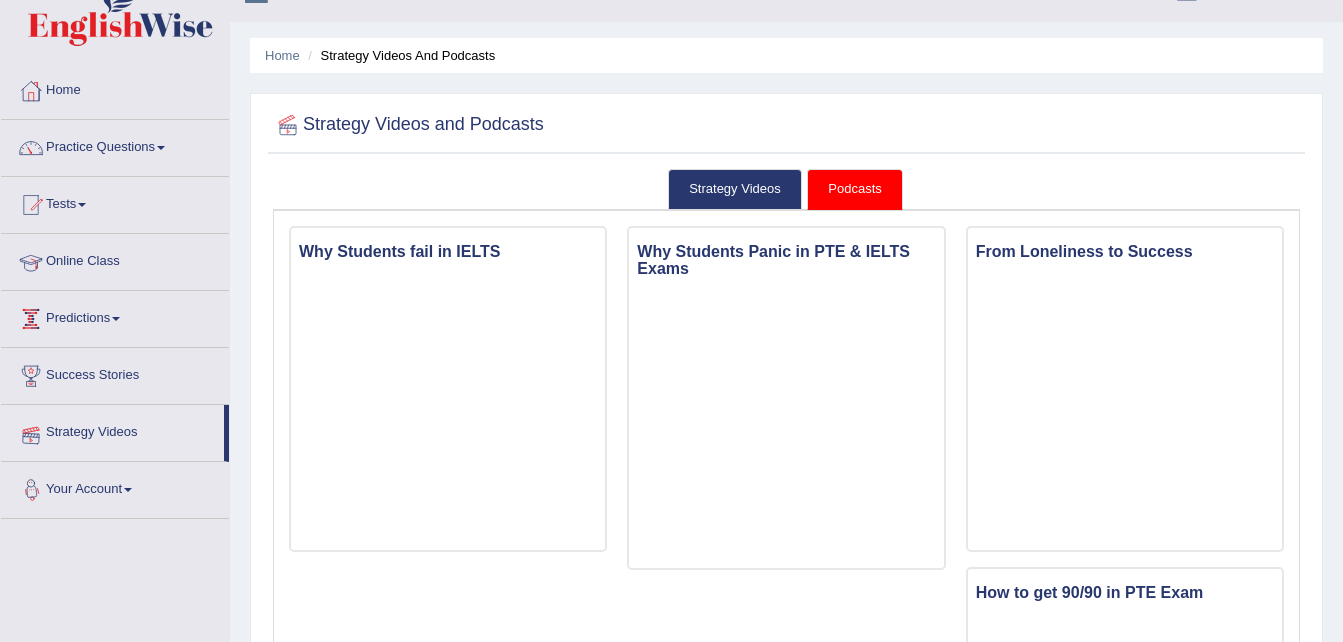 scroll, scrollTop: 0, scrollLeft: 0, axis: both 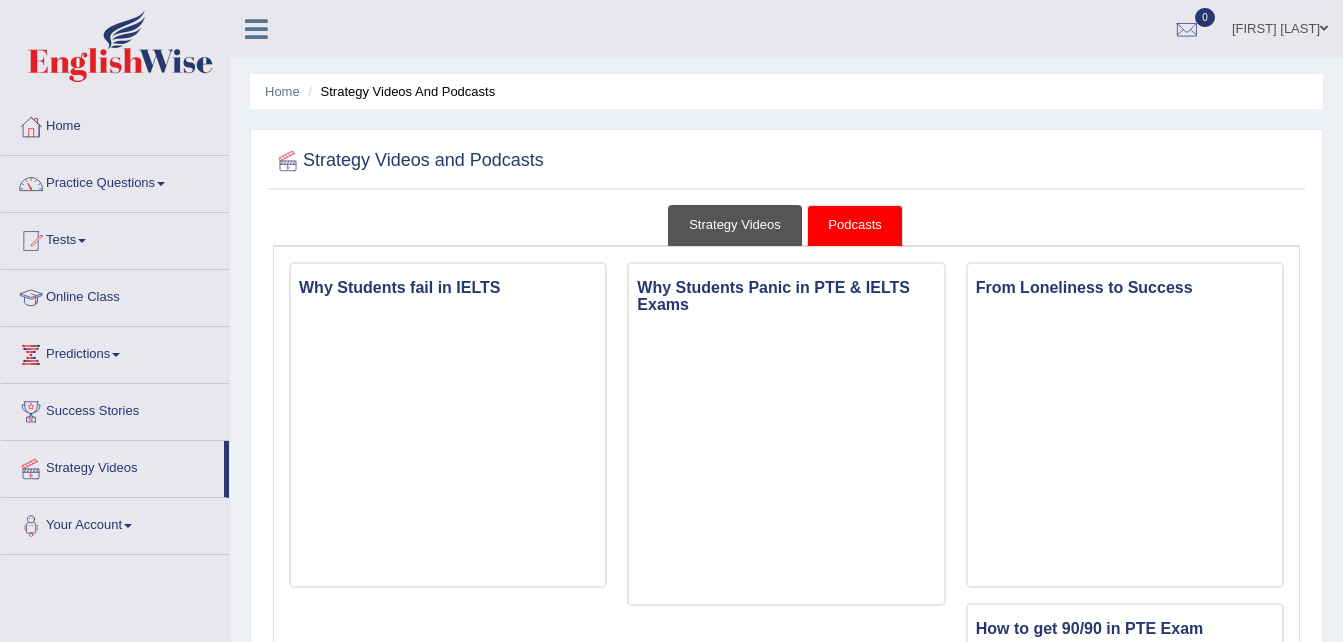 click on "Strategy Videos" at bounding box center (735, 225) 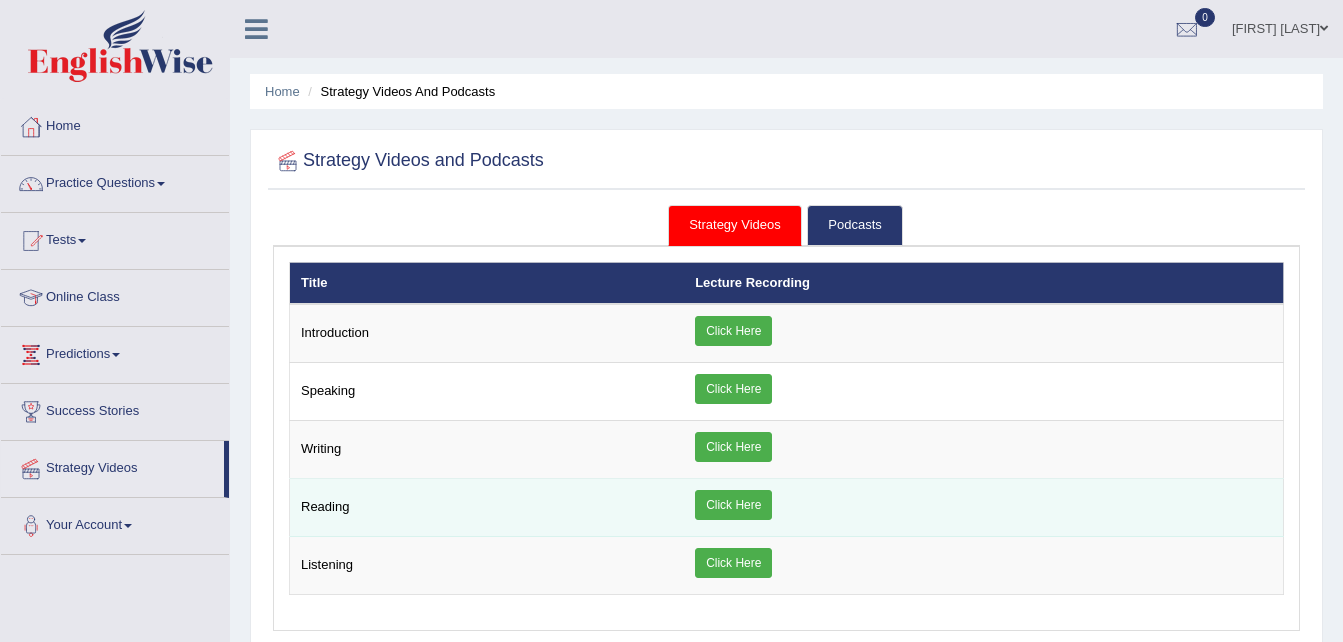 click on "Click Here" at bounding box center (733, 505) 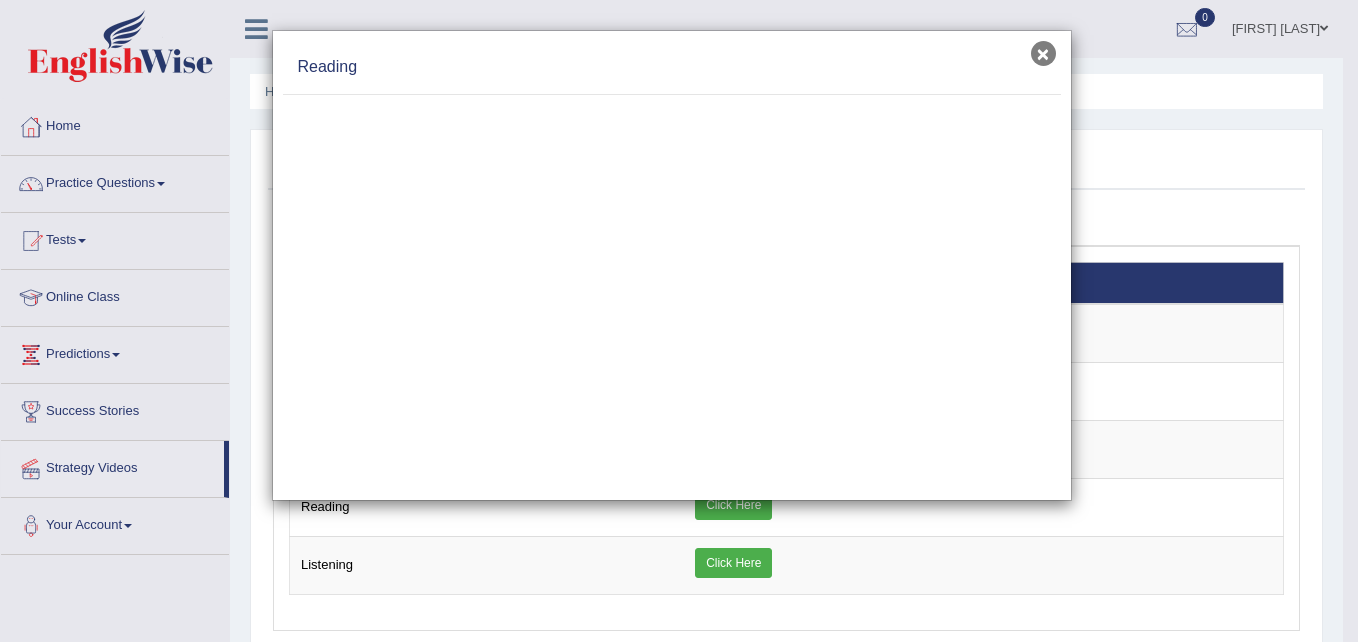 click on "×" at bounding box center [1043, 53] 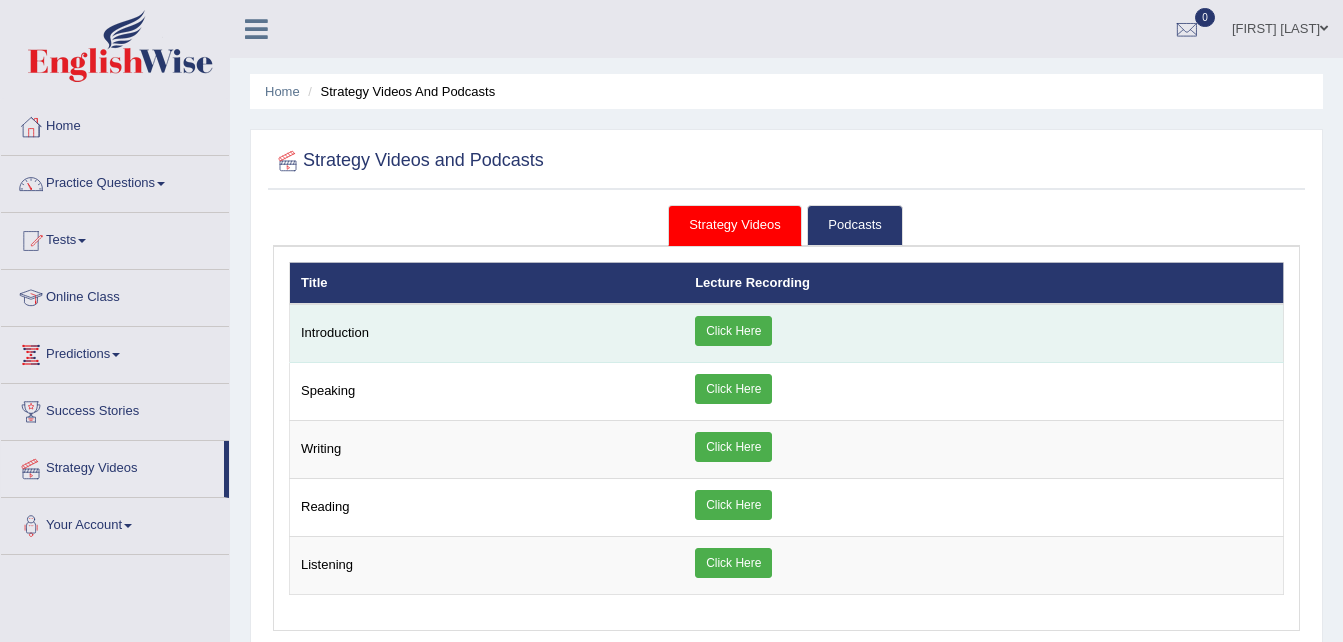 click on "Click Here" at bounding box center (983, 333) 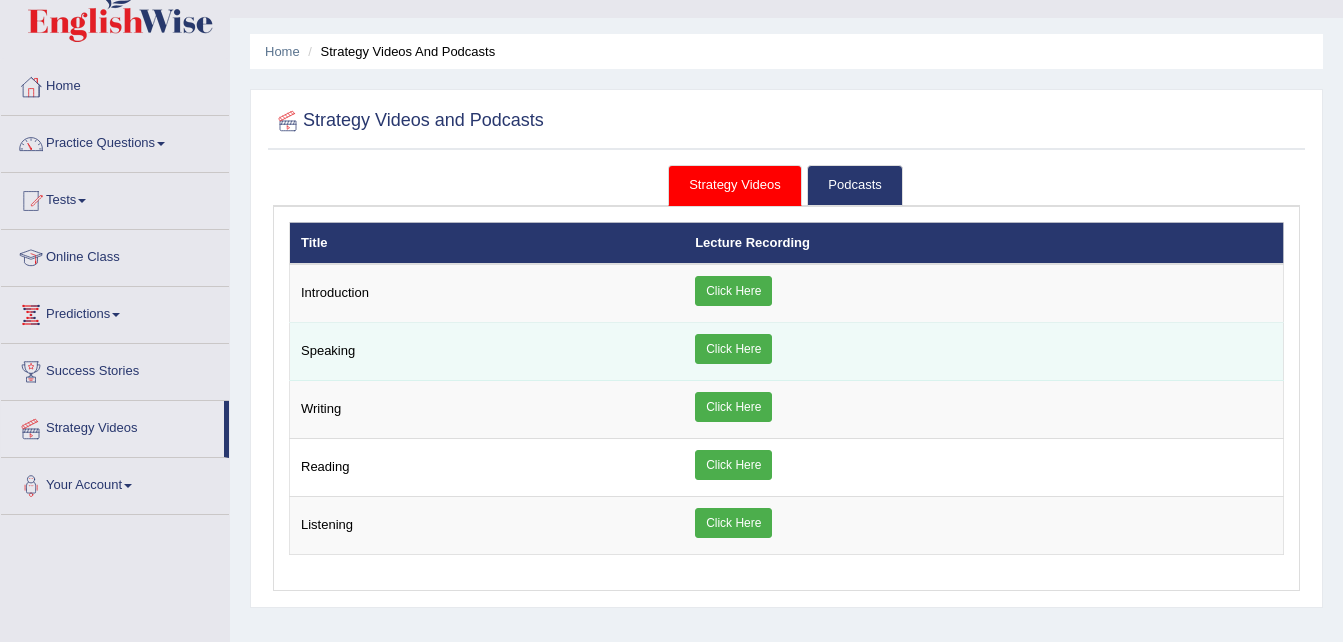 scroll, scrollTop: 8, scrollLeft: 0, axis: vertical 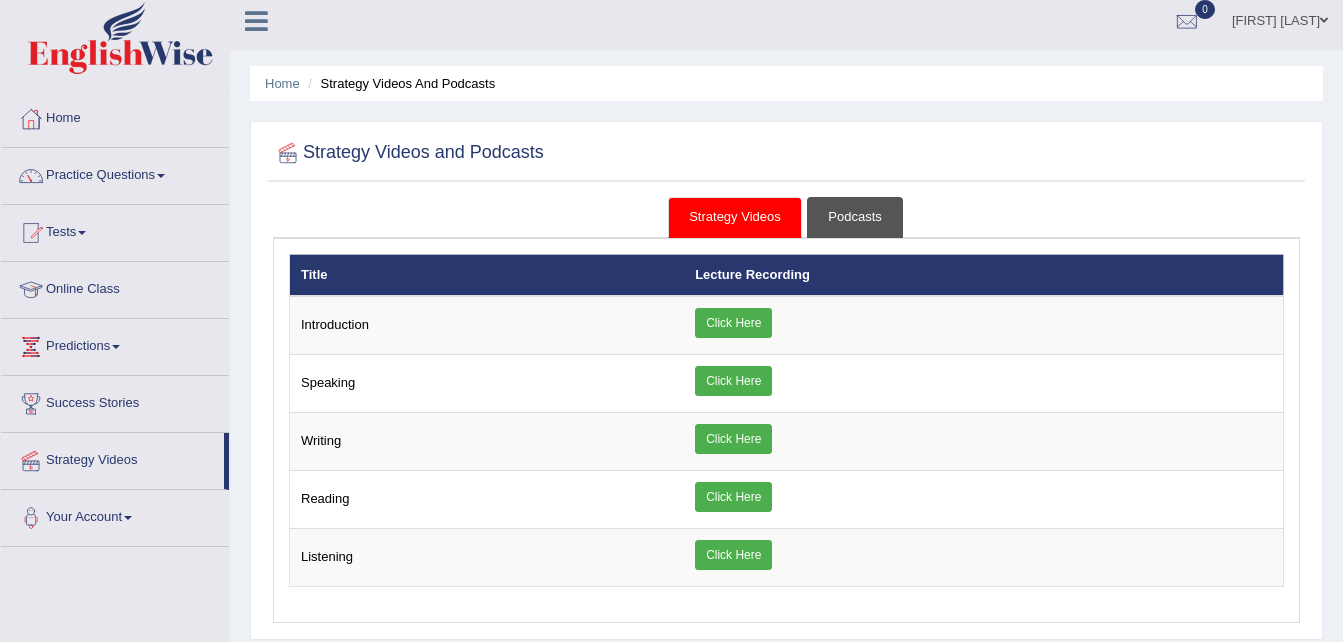 click on "Podcasts" at bounding box center [854, 217] 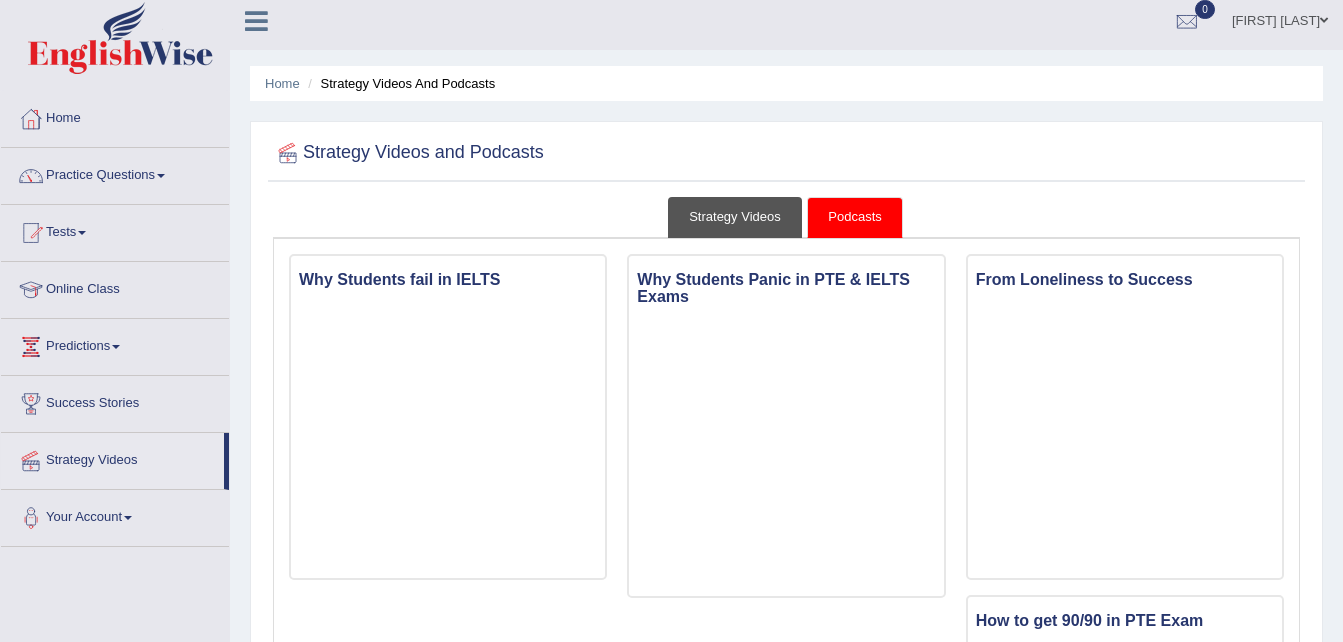 click on "Strategy Videos" at bounding box center (735, 217) 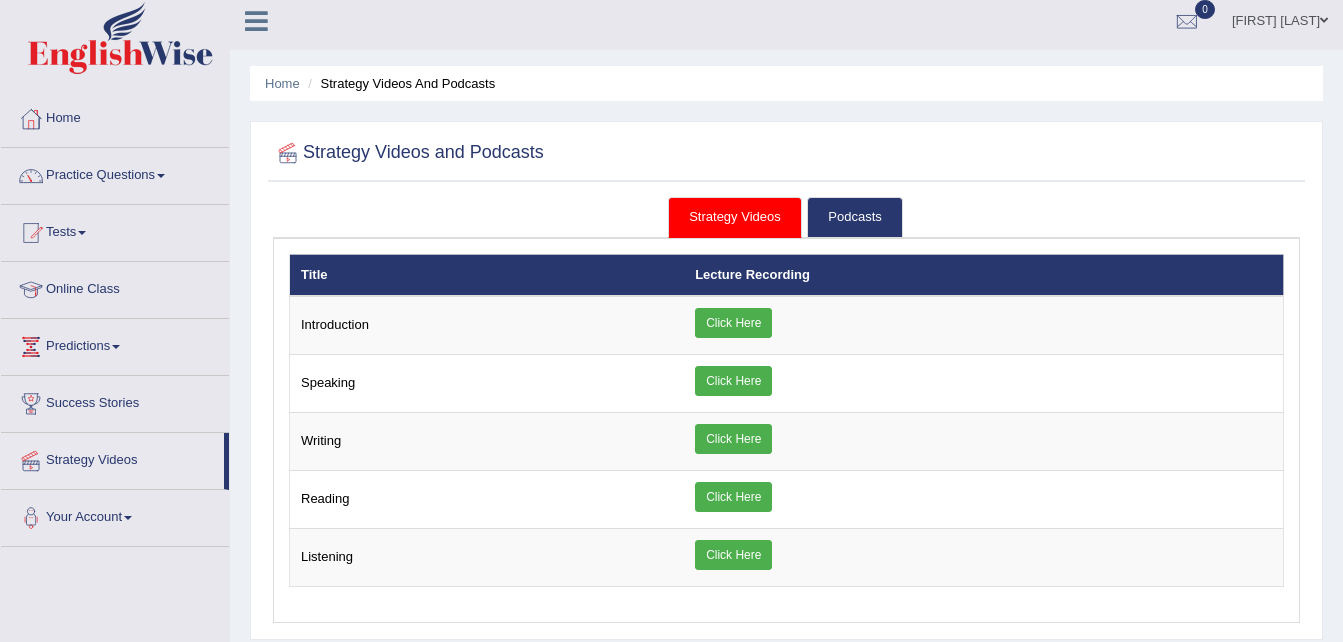 click on "Strategy Videos" at bounding box center (735, 217) 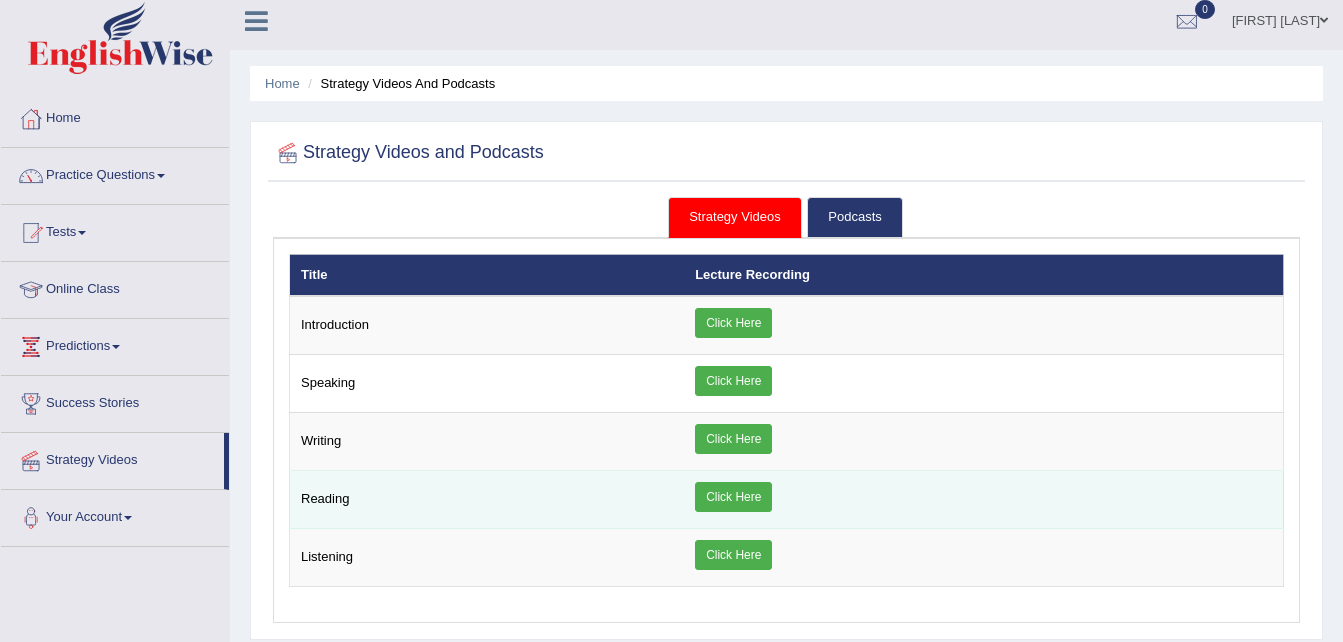 drag, startPoint x: 700, startPoint y: 225, endPoint x: 763, endPoint y: 492, distance: 274.3319 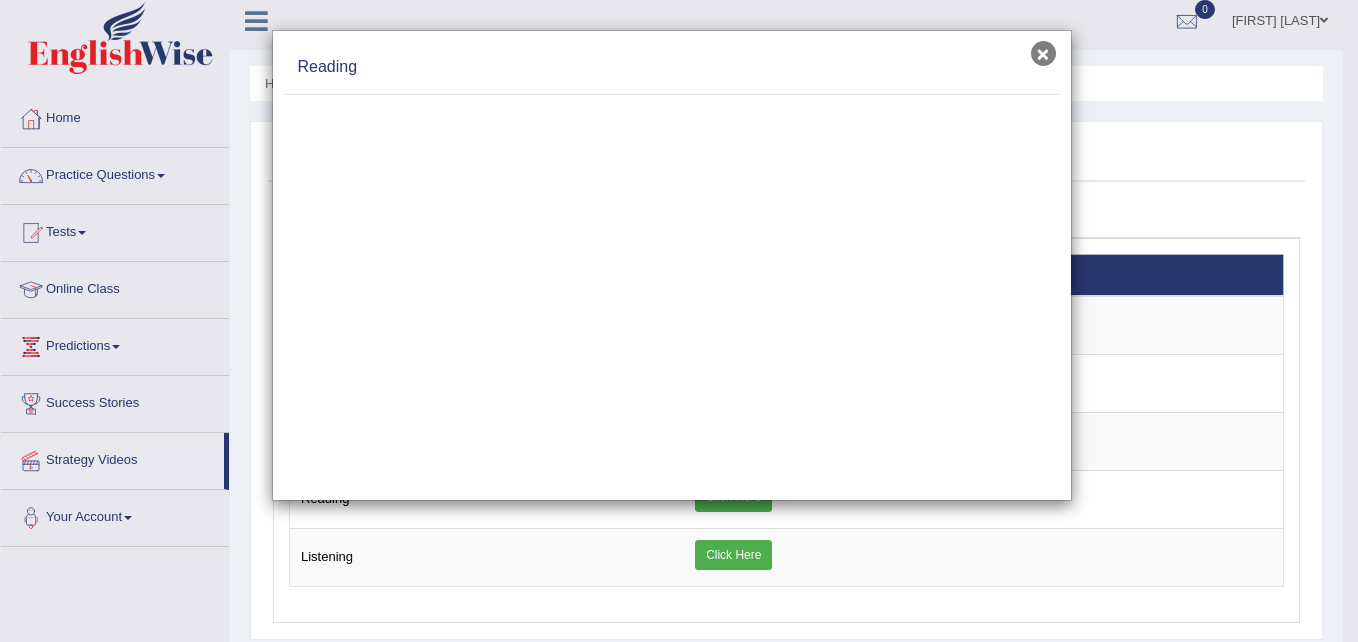 click on "×" at bounding box center [1043, 53] 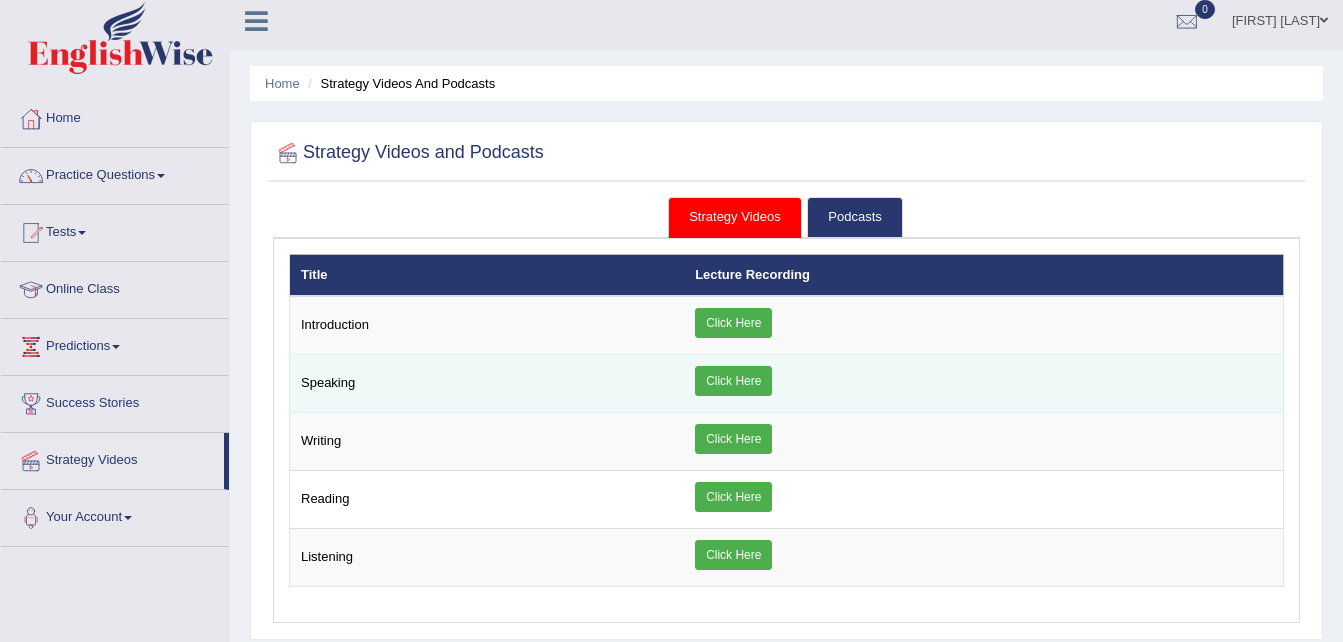 click on "Click Here" at bounding box center [733, 381] 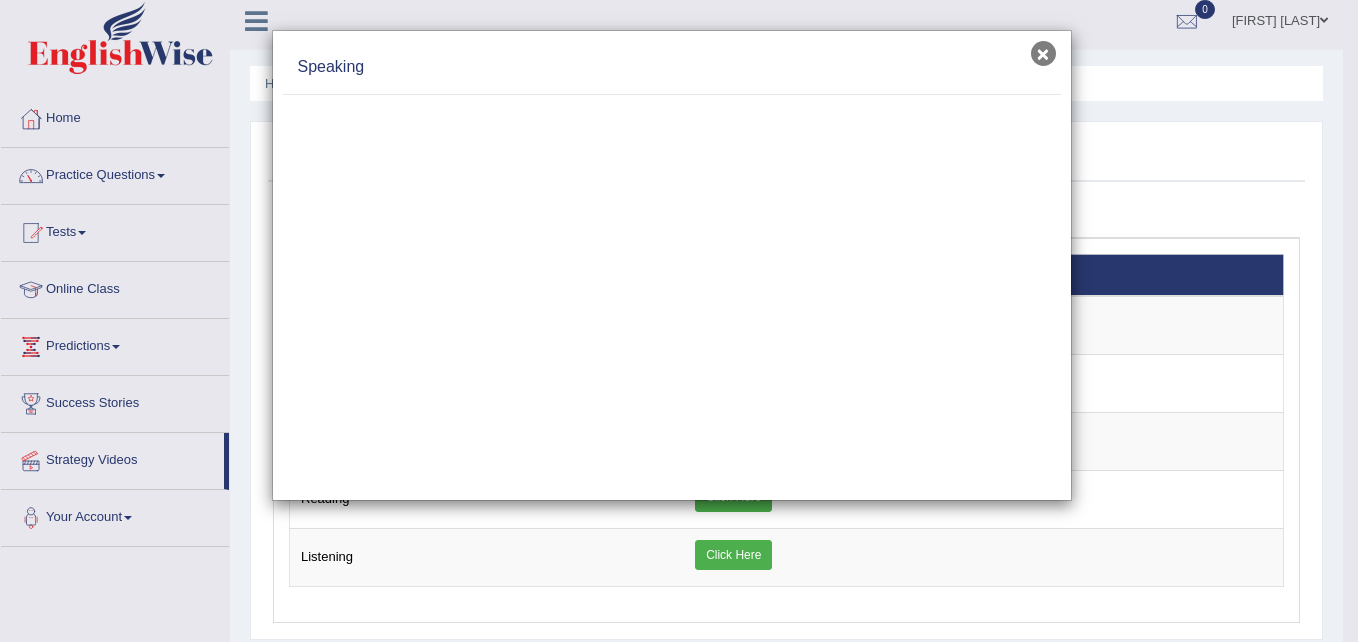 click on "×" at bounding box center (1043, 53) 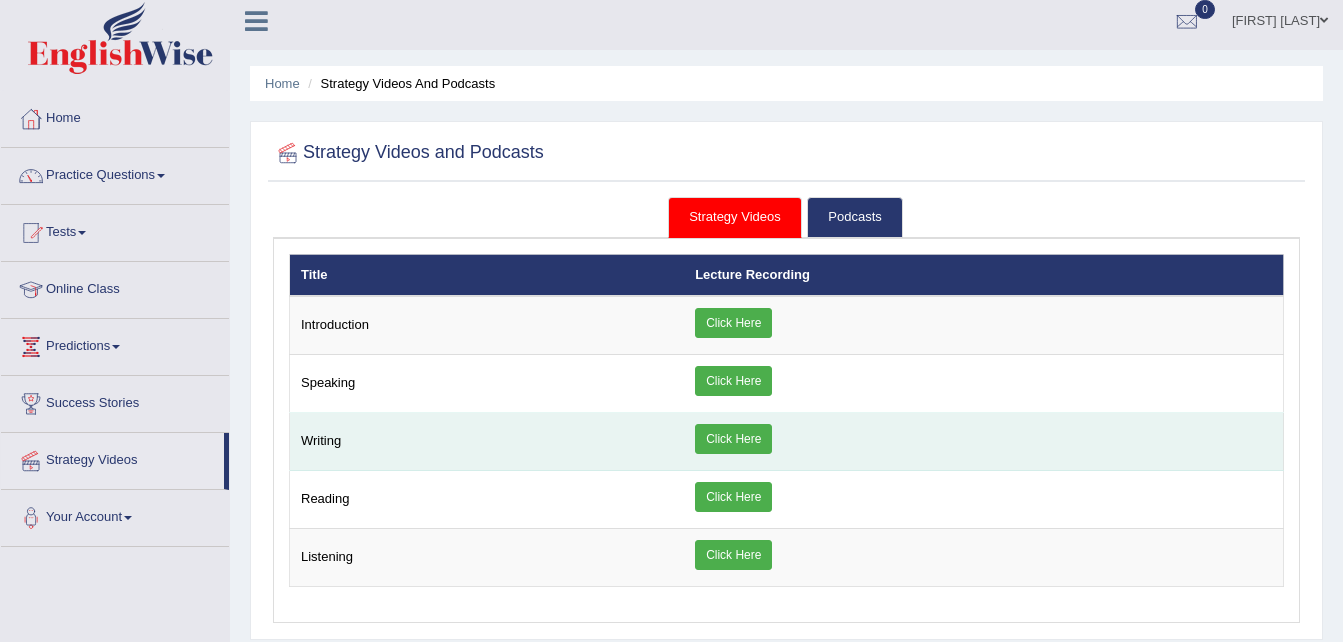 click on "Click Here" at bounding box center (733, 439) 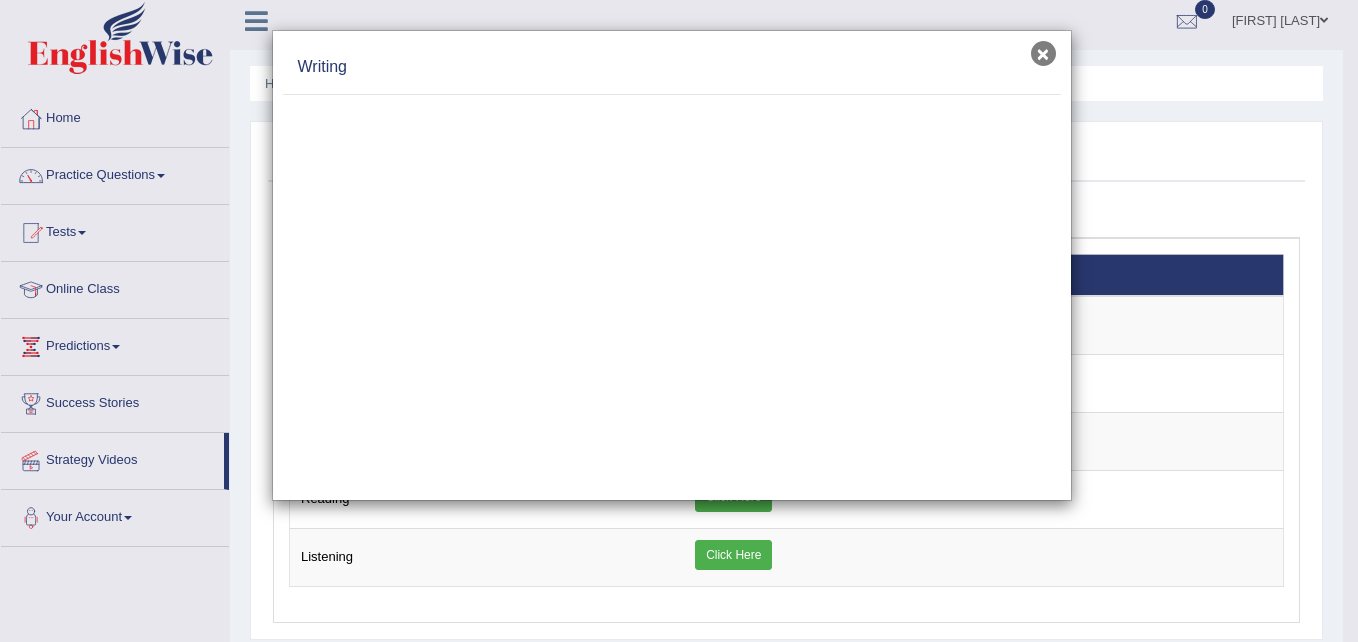 click on "×" at bounding box center (1043, 53) 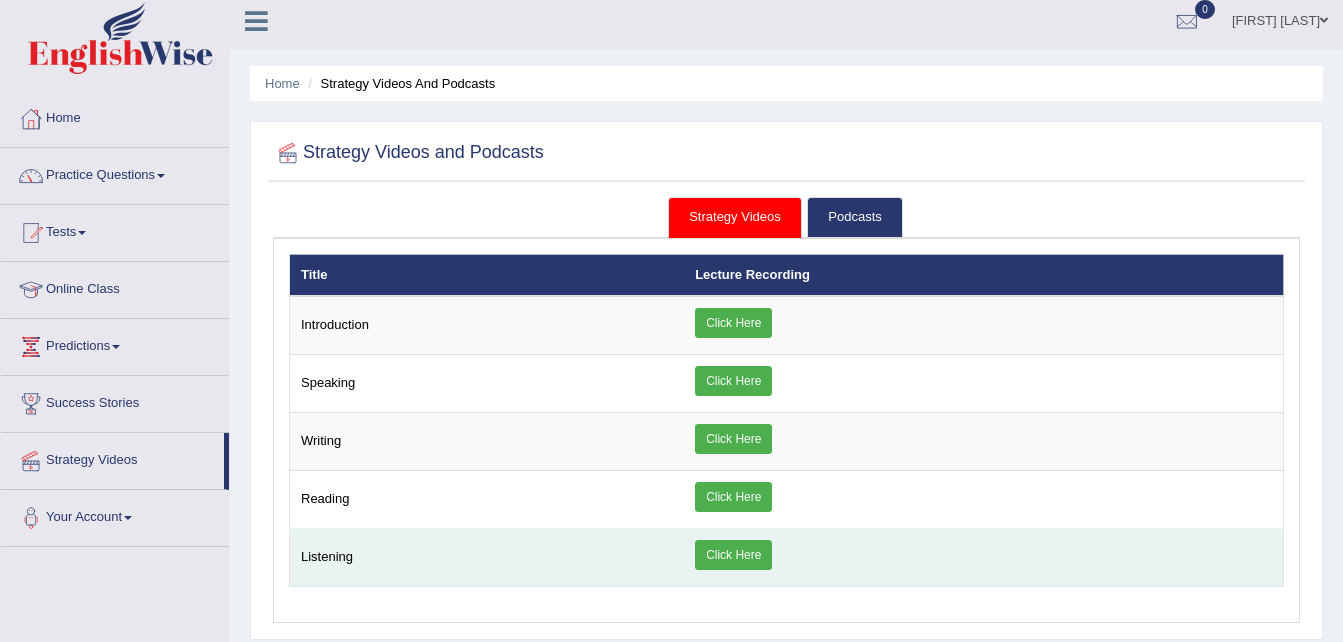 click on "Click Here" at bounding box center (733, 555) 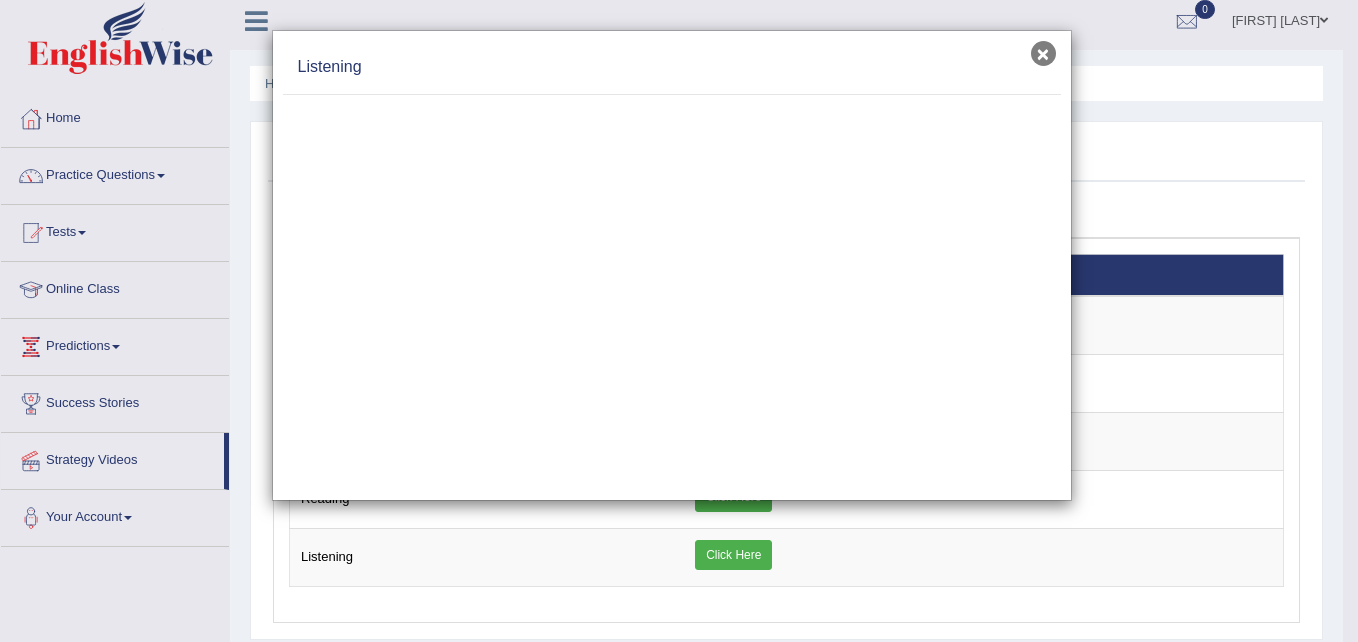 click on "×" at bounding box center [1043, 53] 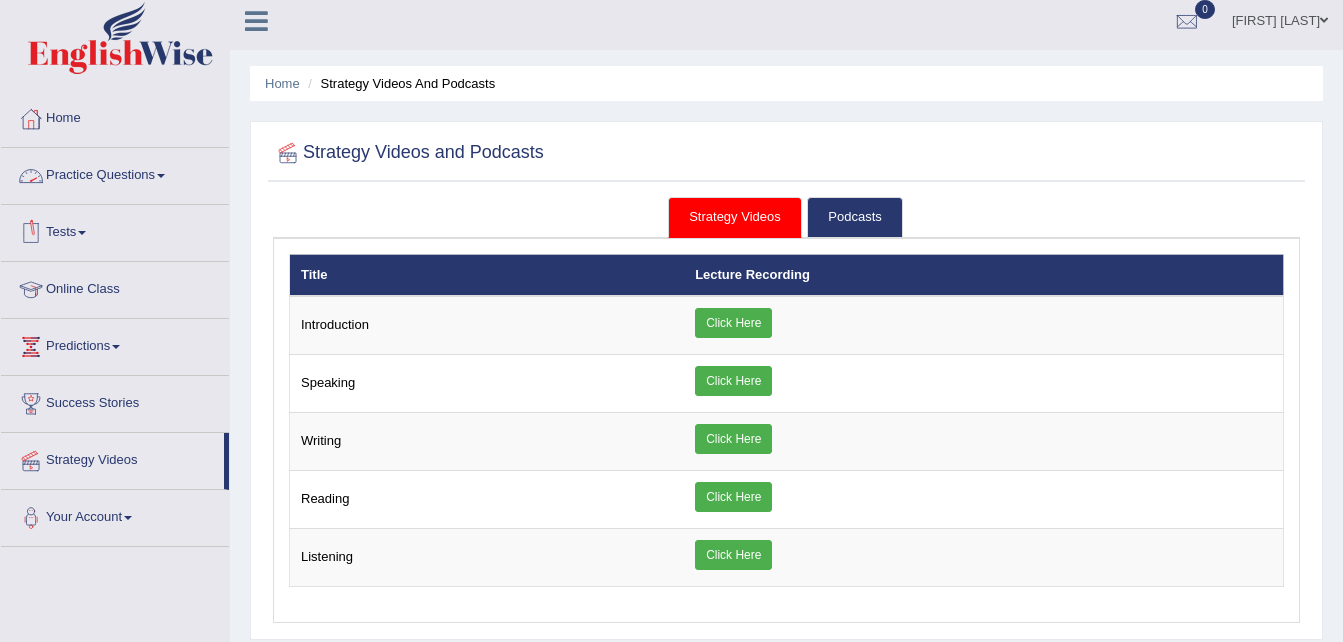click on "Practice Questions" at bounding box center [115, 173] 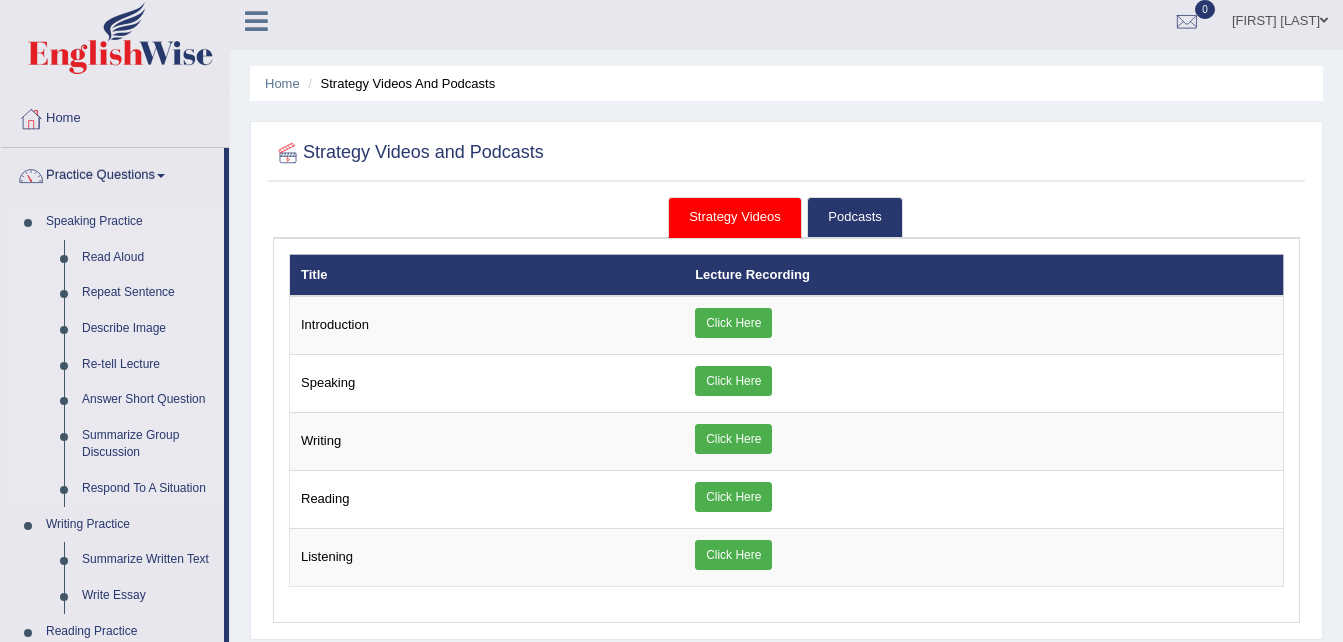 click on "Speaking Practice Read Aloud
Repeat Sentence
Describe Image
Re-tell Lecture
Answer Short Question
Summarize Group Discussion
Respond To A Situation" at bounding box center (112, 355) 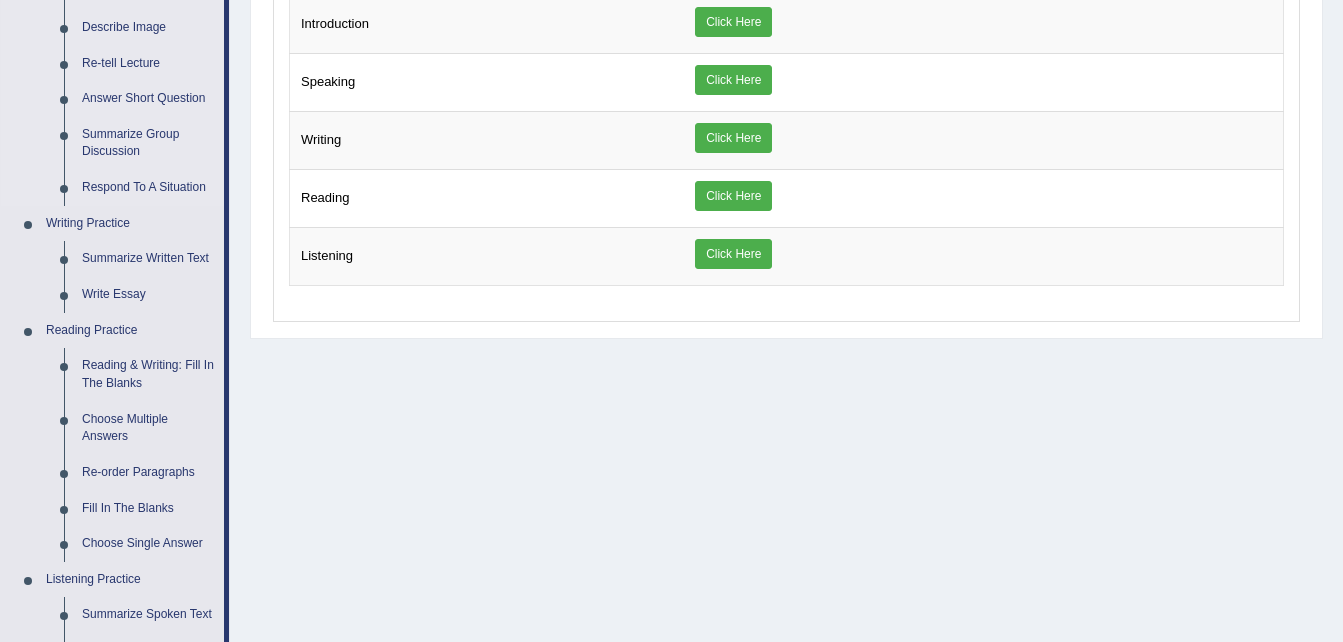 scroll, scrollTop: 408, scrollLeft: 0, axis: vertical 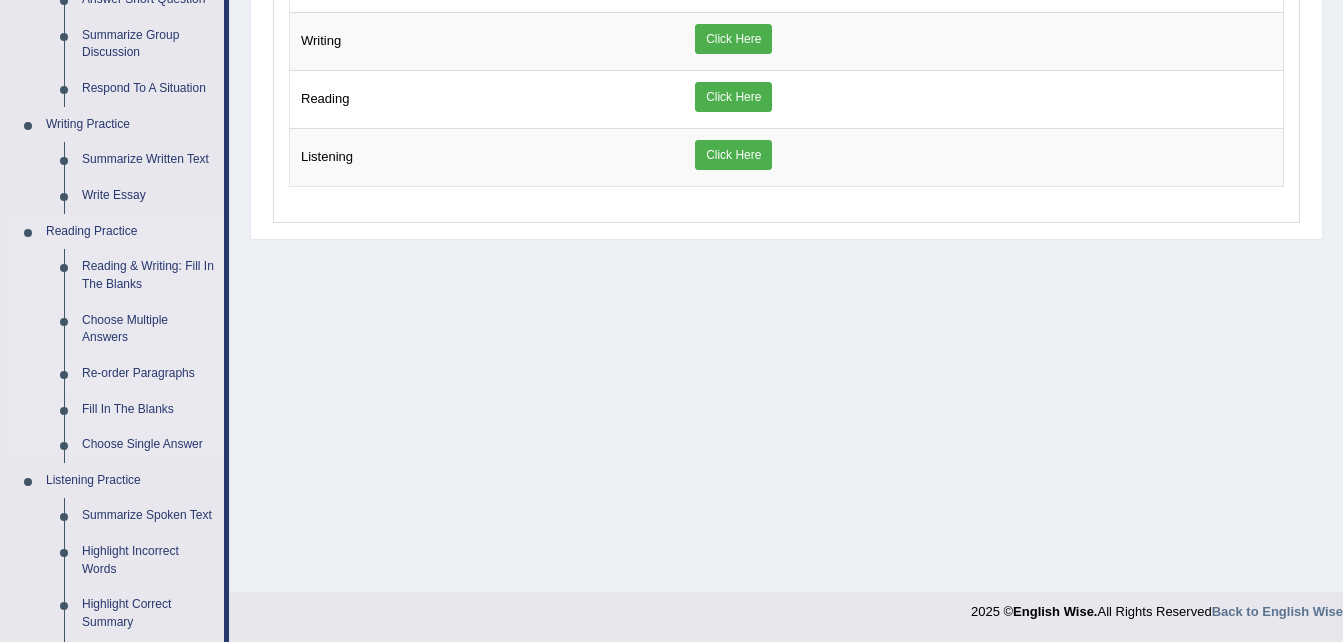 click on "Re-order Paragraphs" at bounding box center (148, 374) 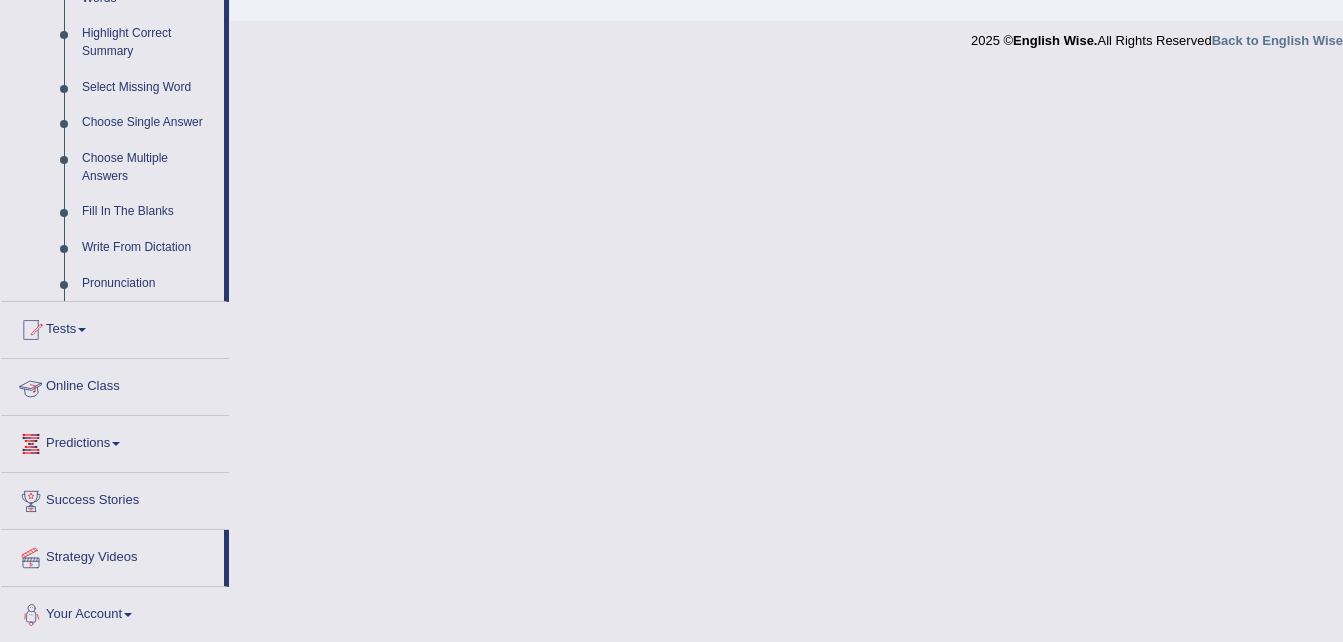 scroll, scrollTop: 982, scrollLeft: 0, axis: vertical 